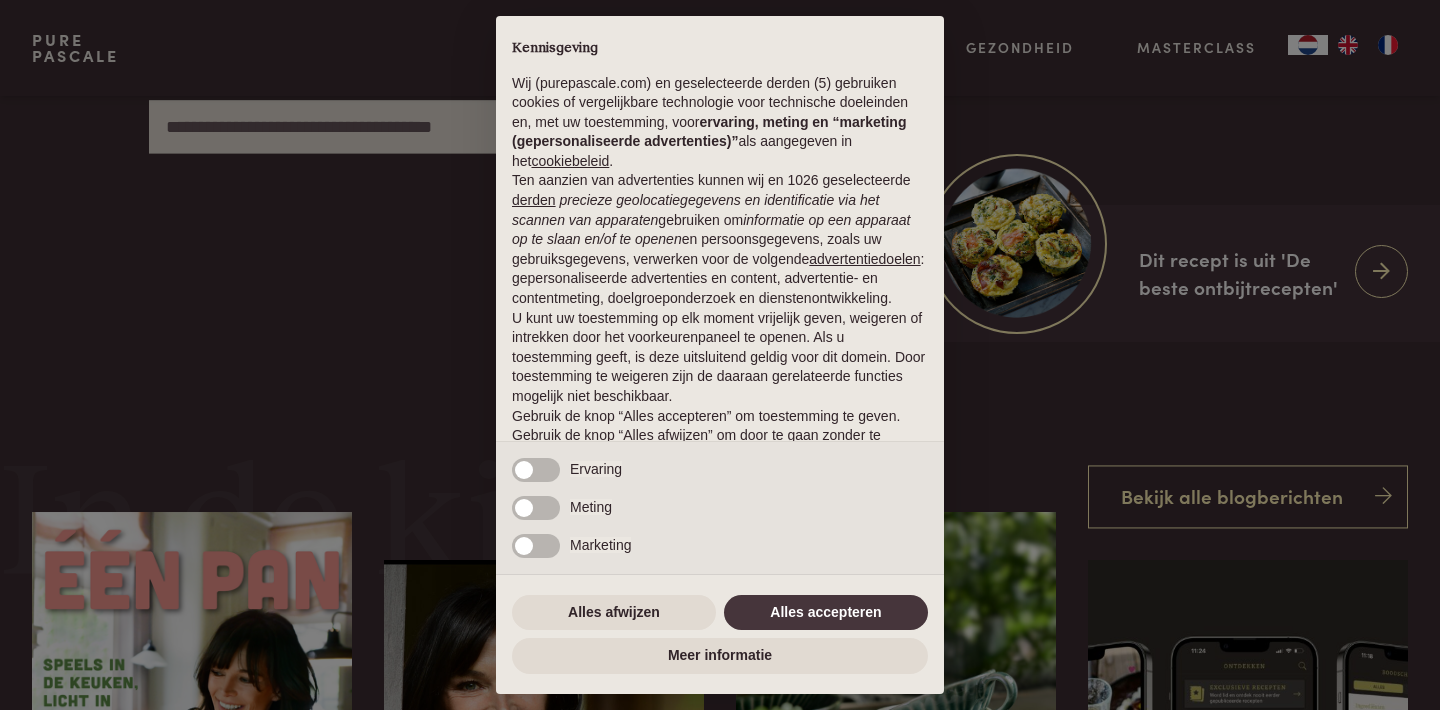 scroll, scrollTop: 0, scrollLeft: 0, axis: both 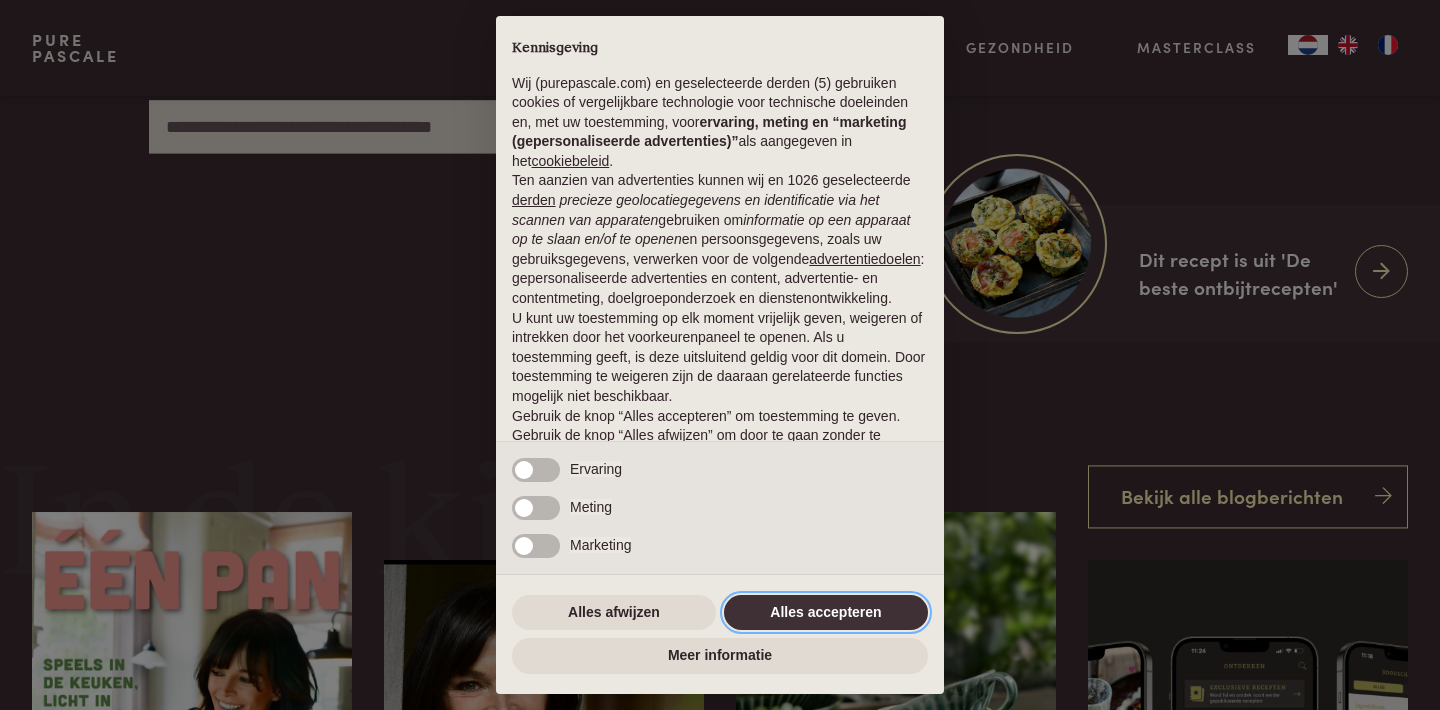 click on "Alles accepteren" at bounding box center [826, 613] 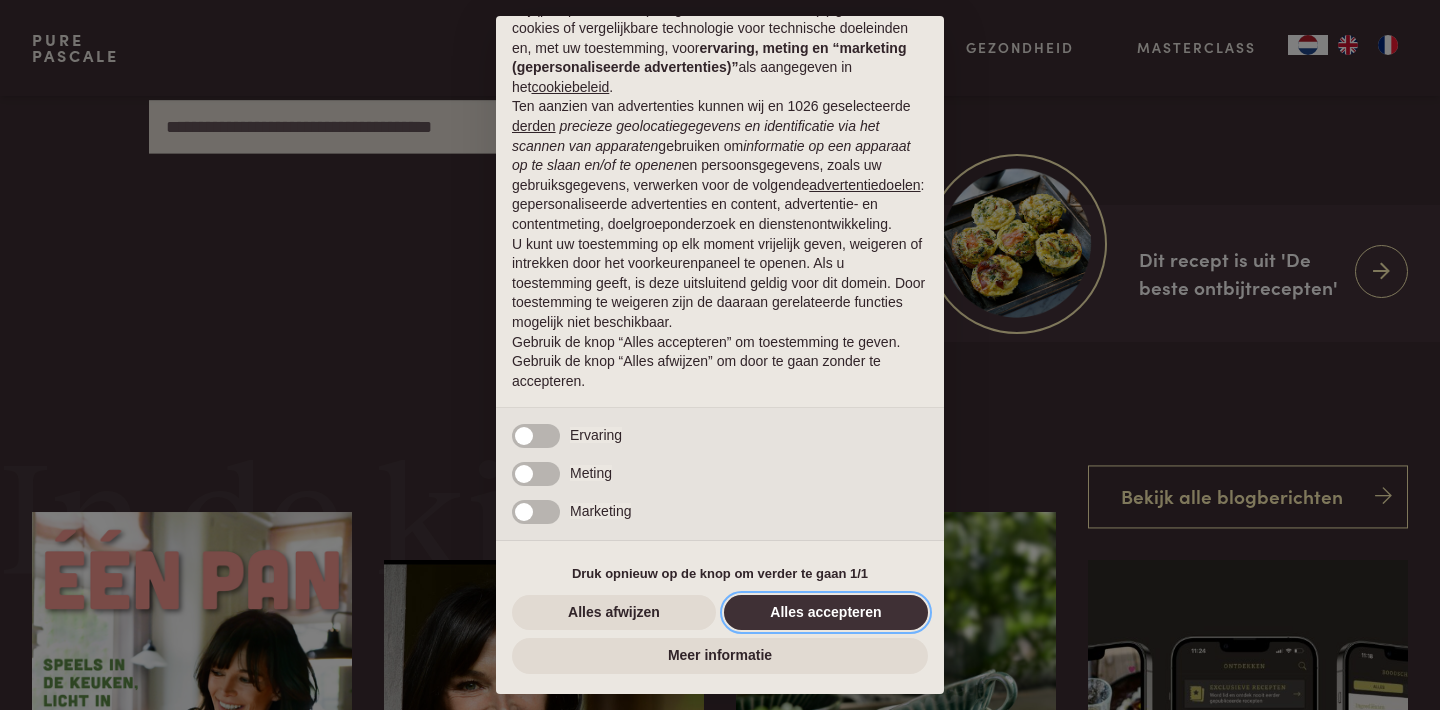 click on "Alles accepteren" at bounding box center [826, 613] 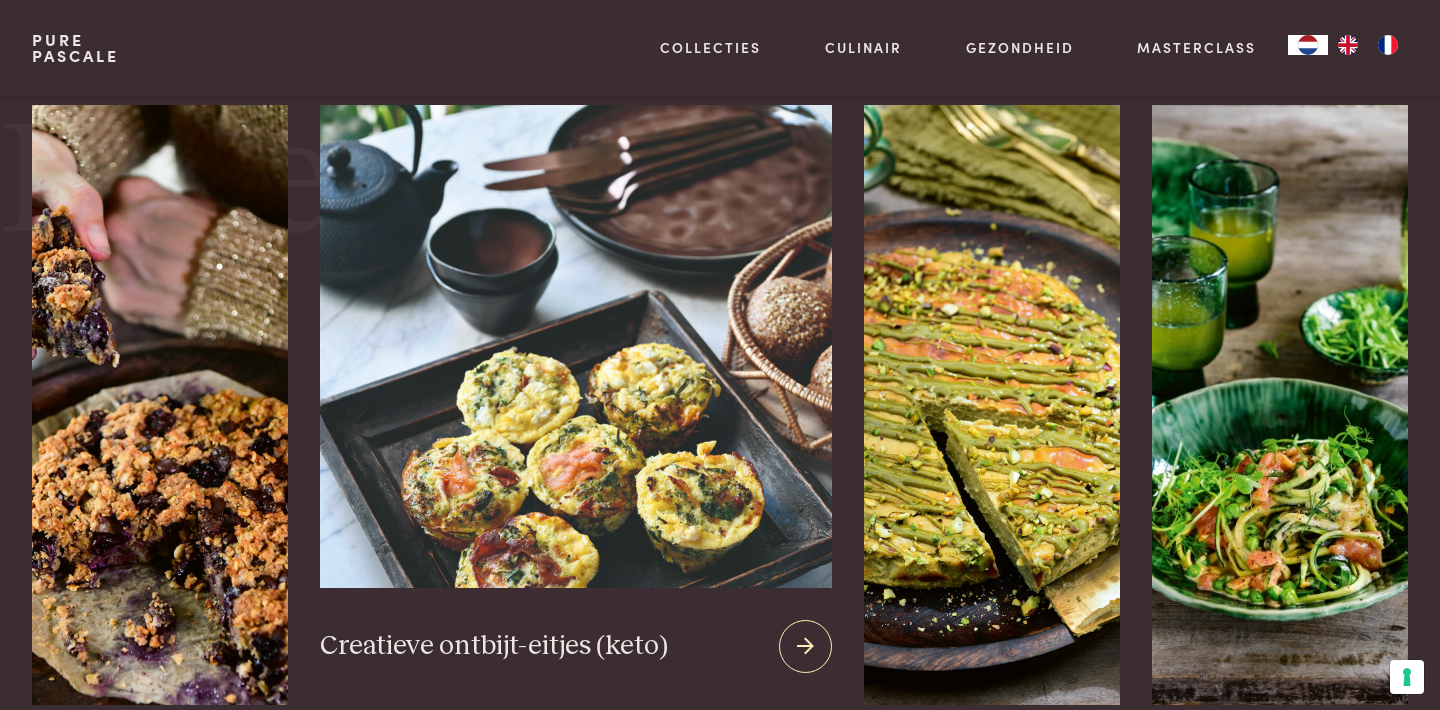 scroll, scrollTop: 2153, scrollLeft: 0, axis: vertical 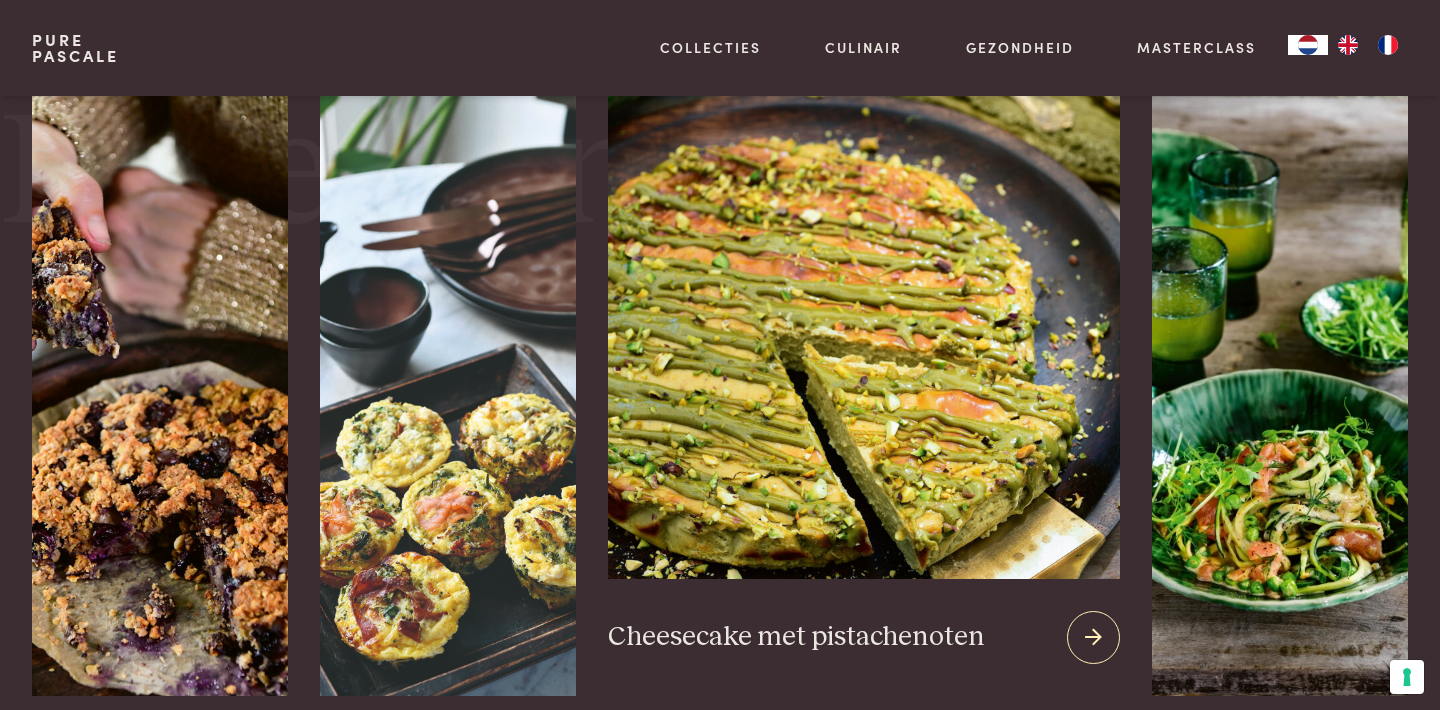 click at bounding box center [864, 337] 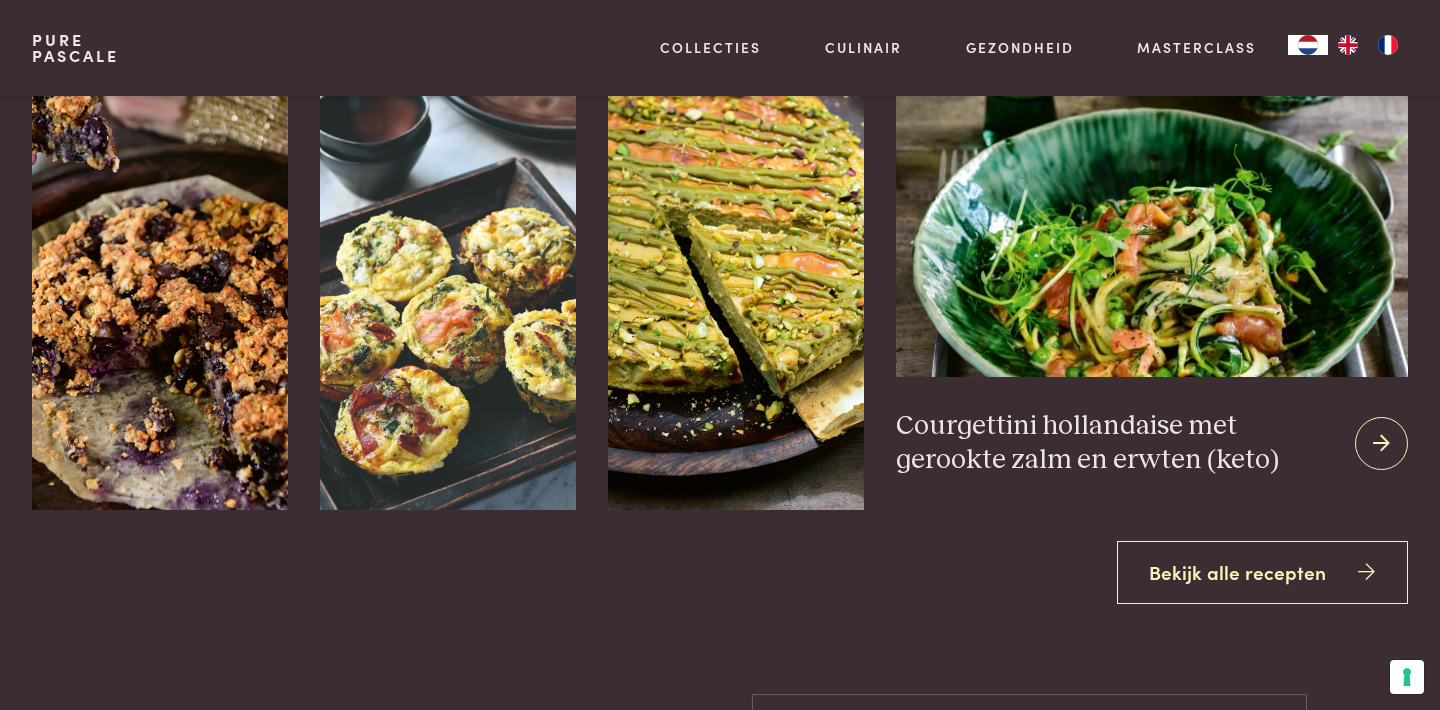 scroll, scrollTop: 2361, scrollLeft: 0, axis: vertical 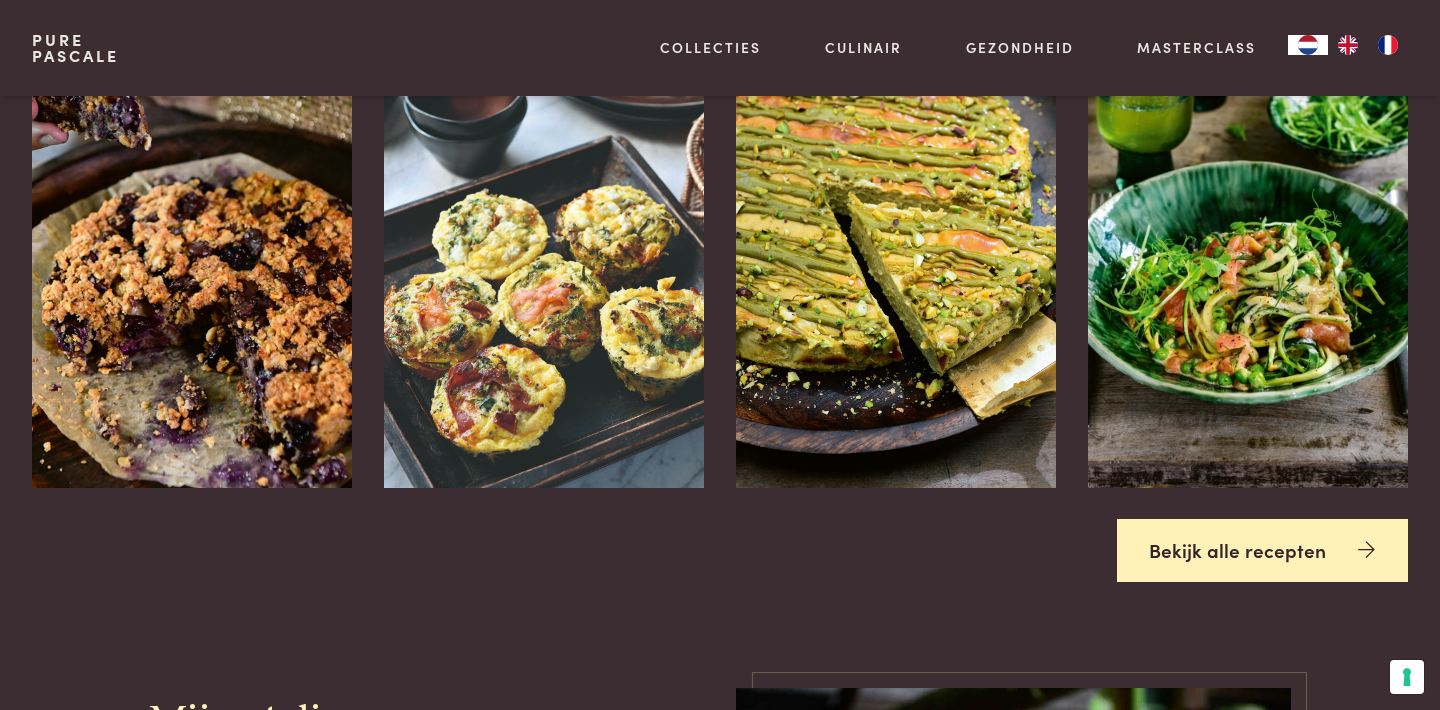 click on "Bekijk alle recepten" at bounding box center (1263, 550) 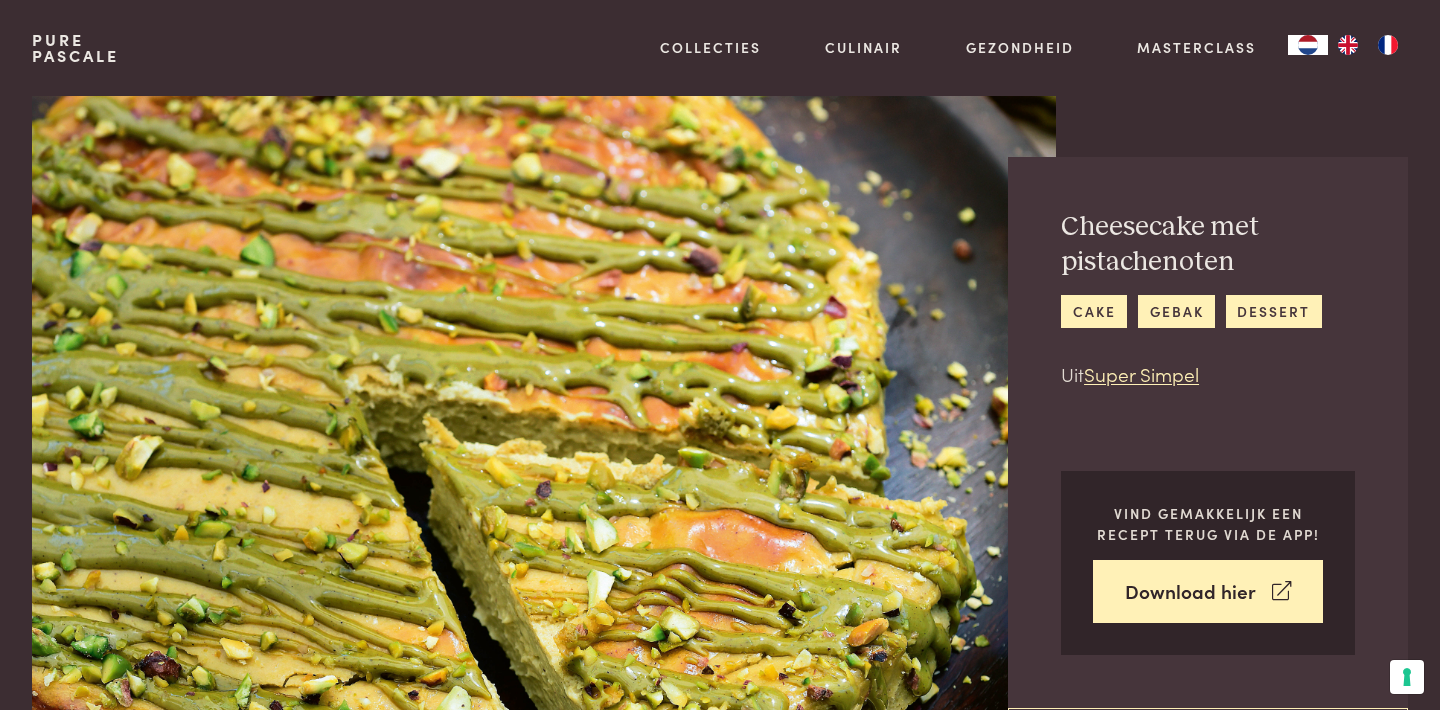 scroll, scrollTop: 4, scrollLeft: 0, axis: vertical 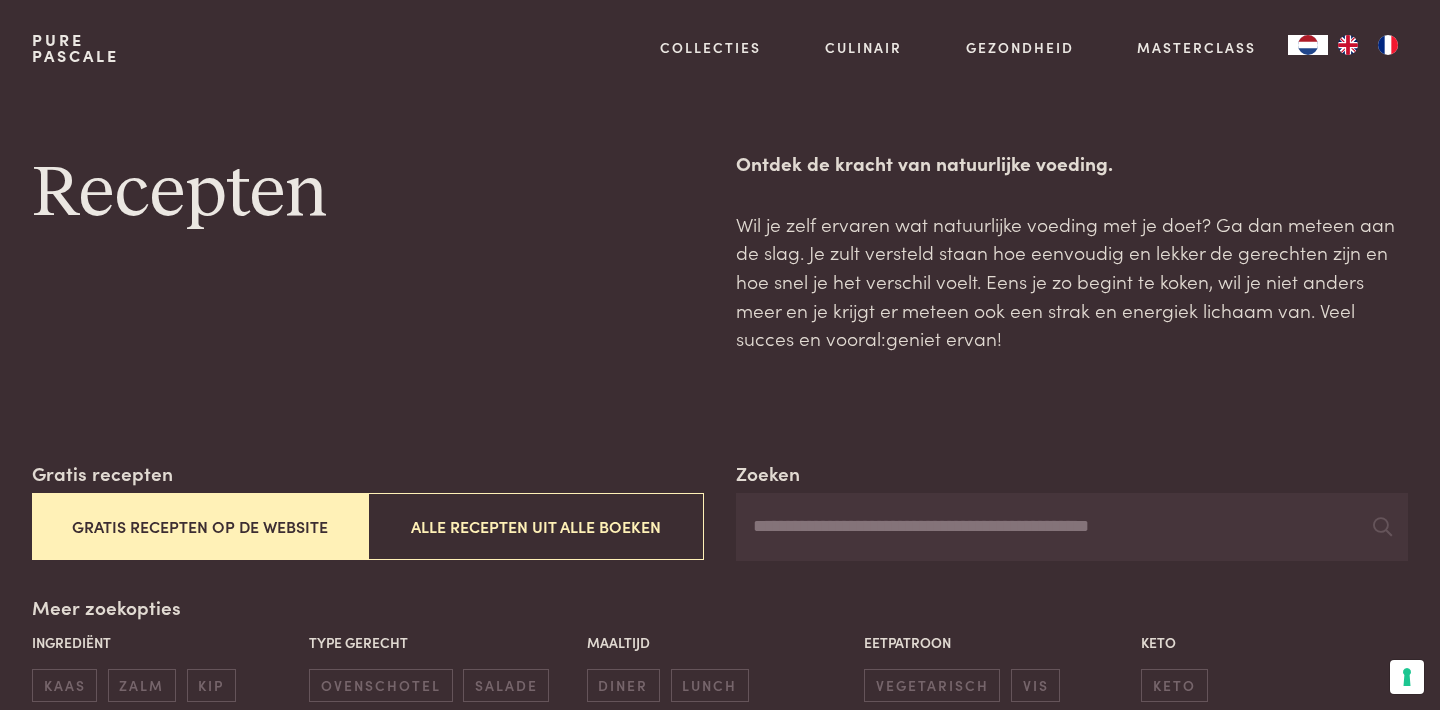 click on "Gratis recepten op de website" at bounding box center (200, 526) 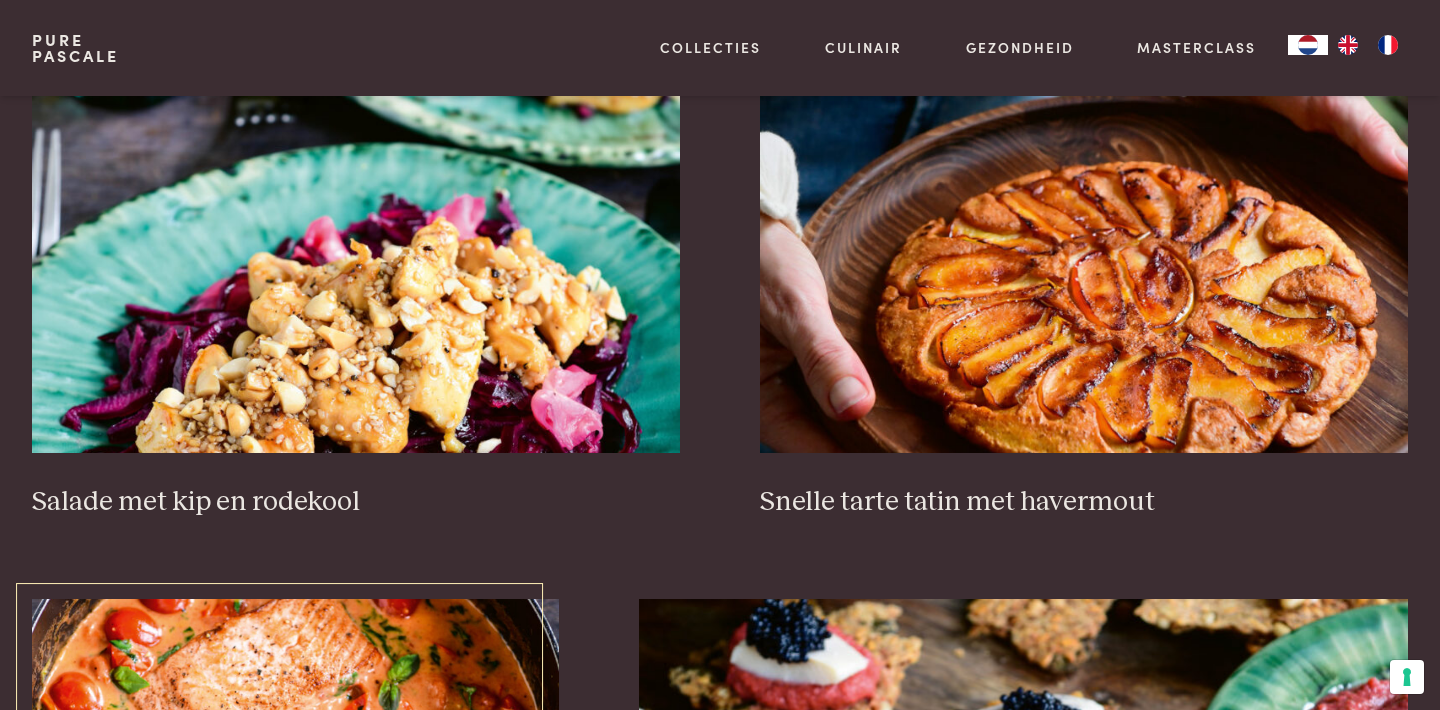 scroll, scrollTop: 2552, scrollLeft: 0, axis: vertical 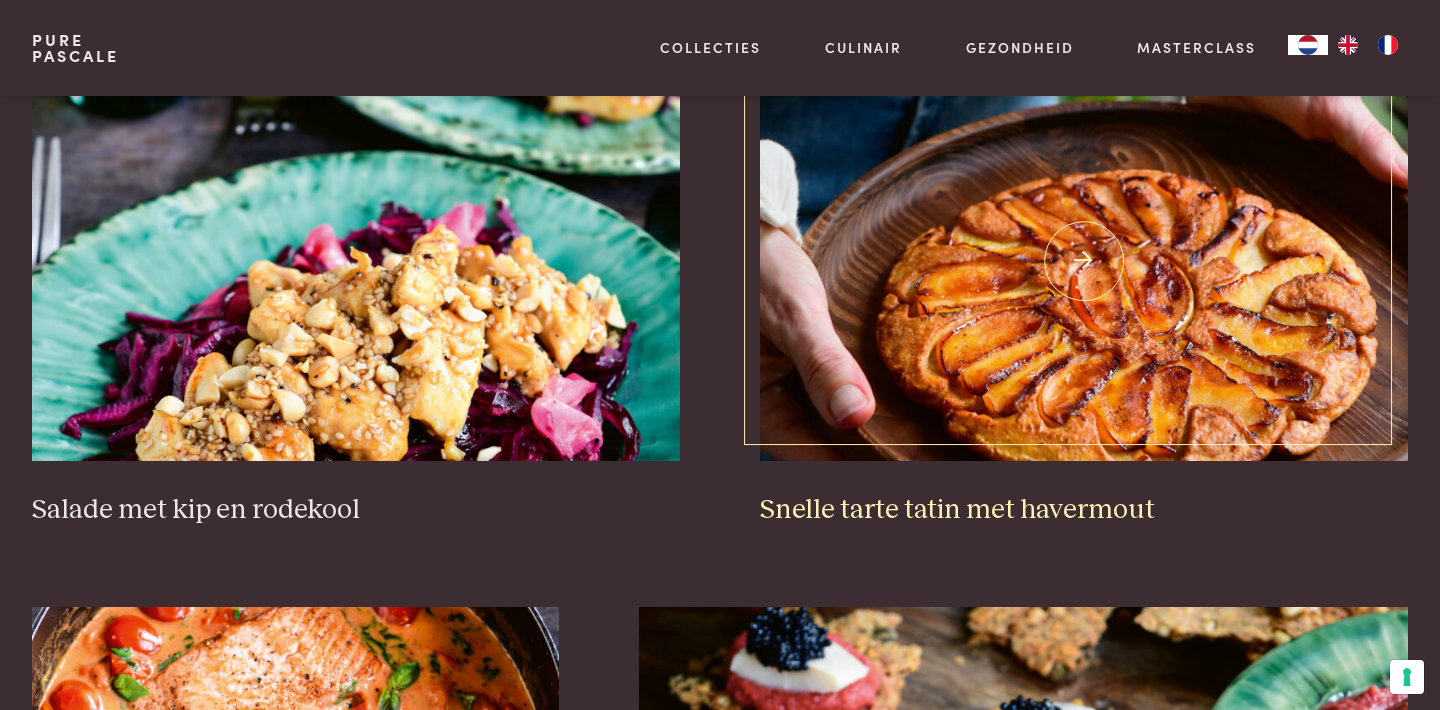click at bounding box center (1084, 261) 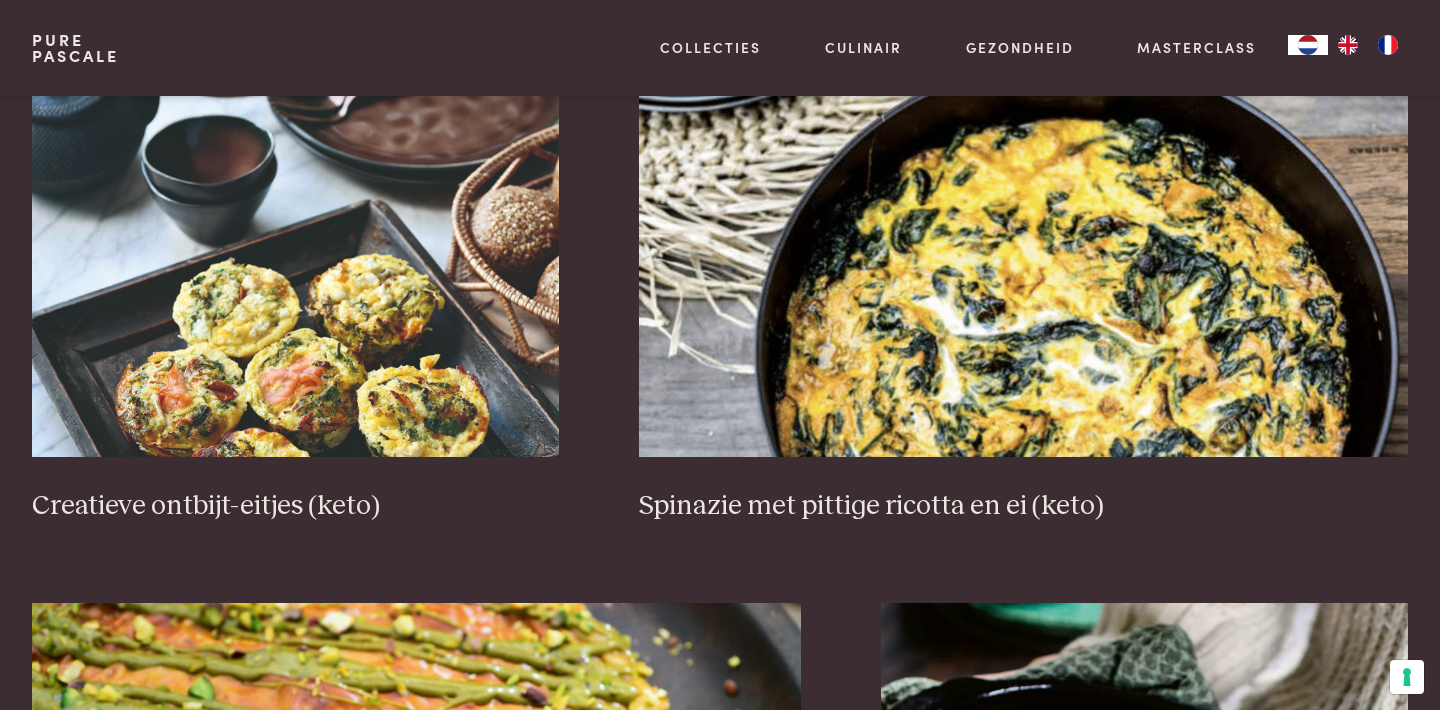 scroll, scrollTop: 1377, scrollLeft: 0, axis: vertical 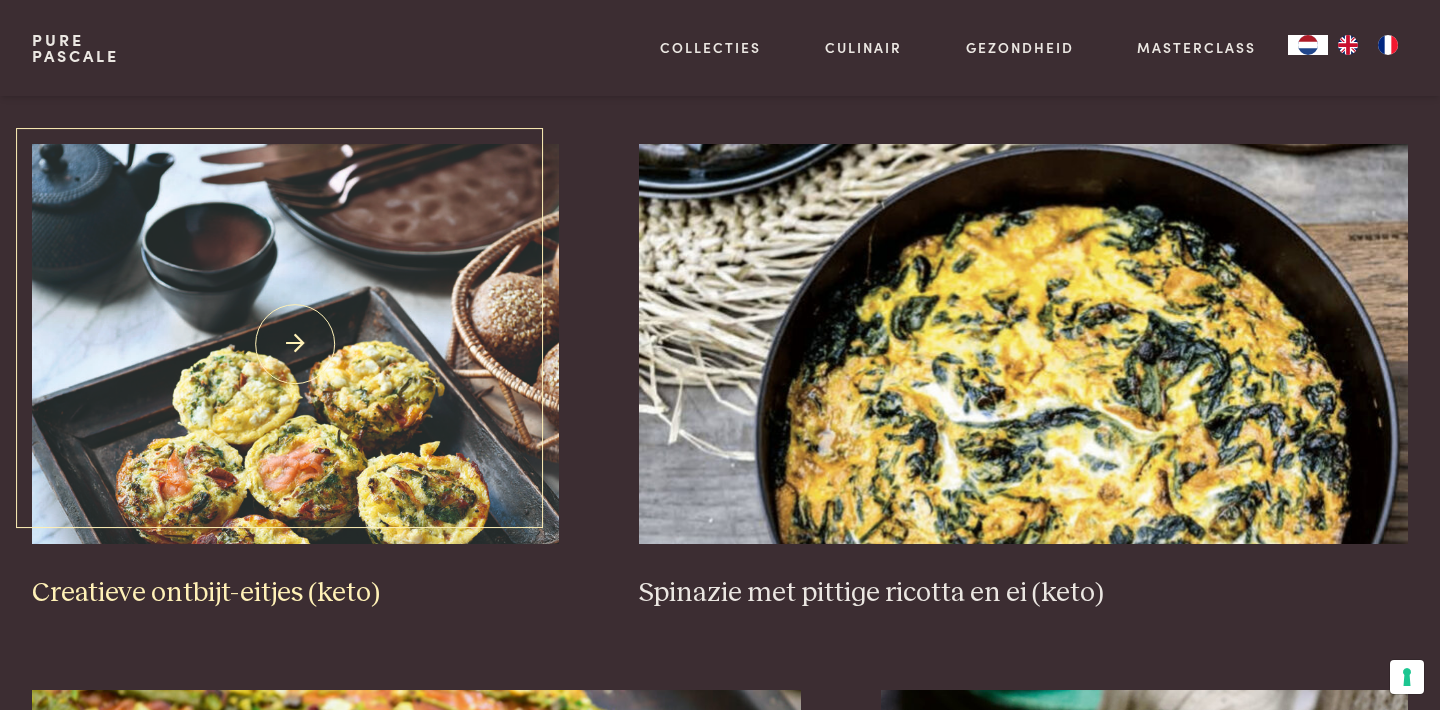click at bounding box center [295, 344] 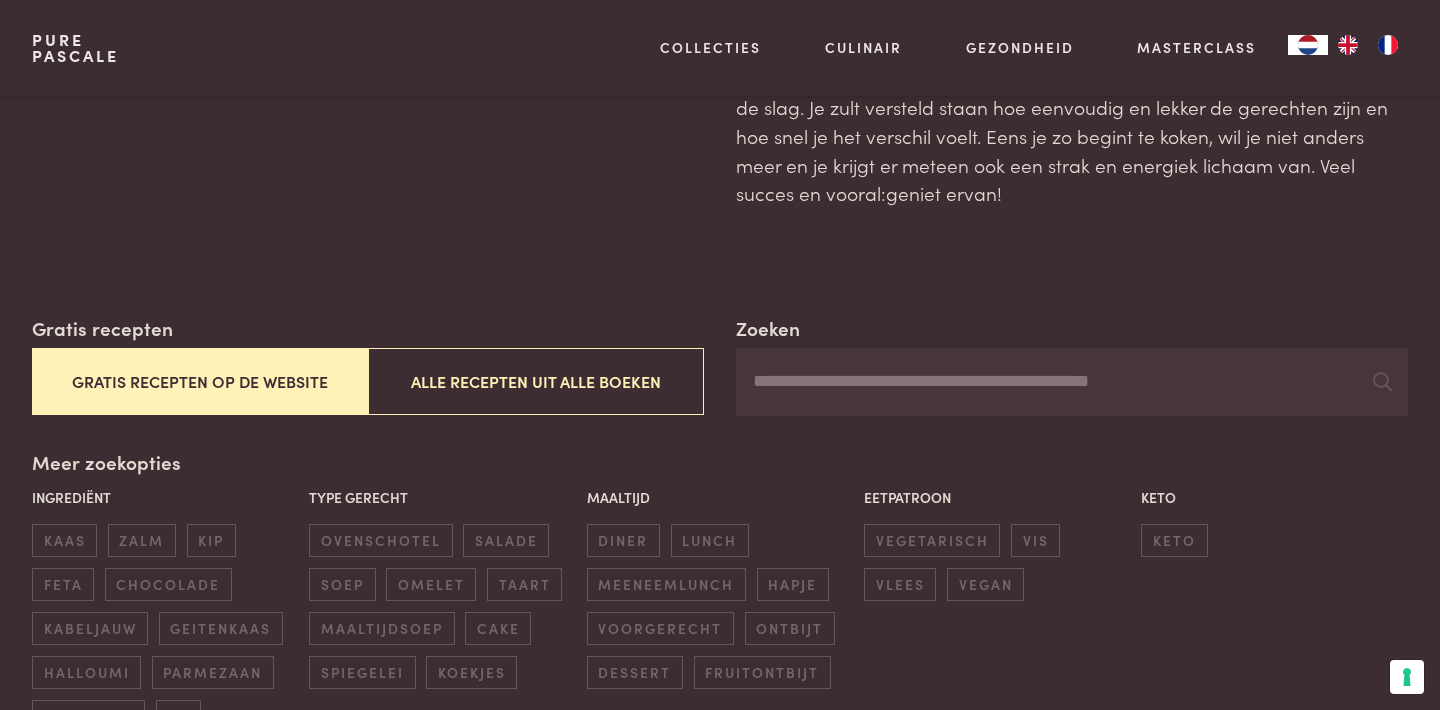 click on "Gratis recepten op de website" at bounding box center (200, 381) 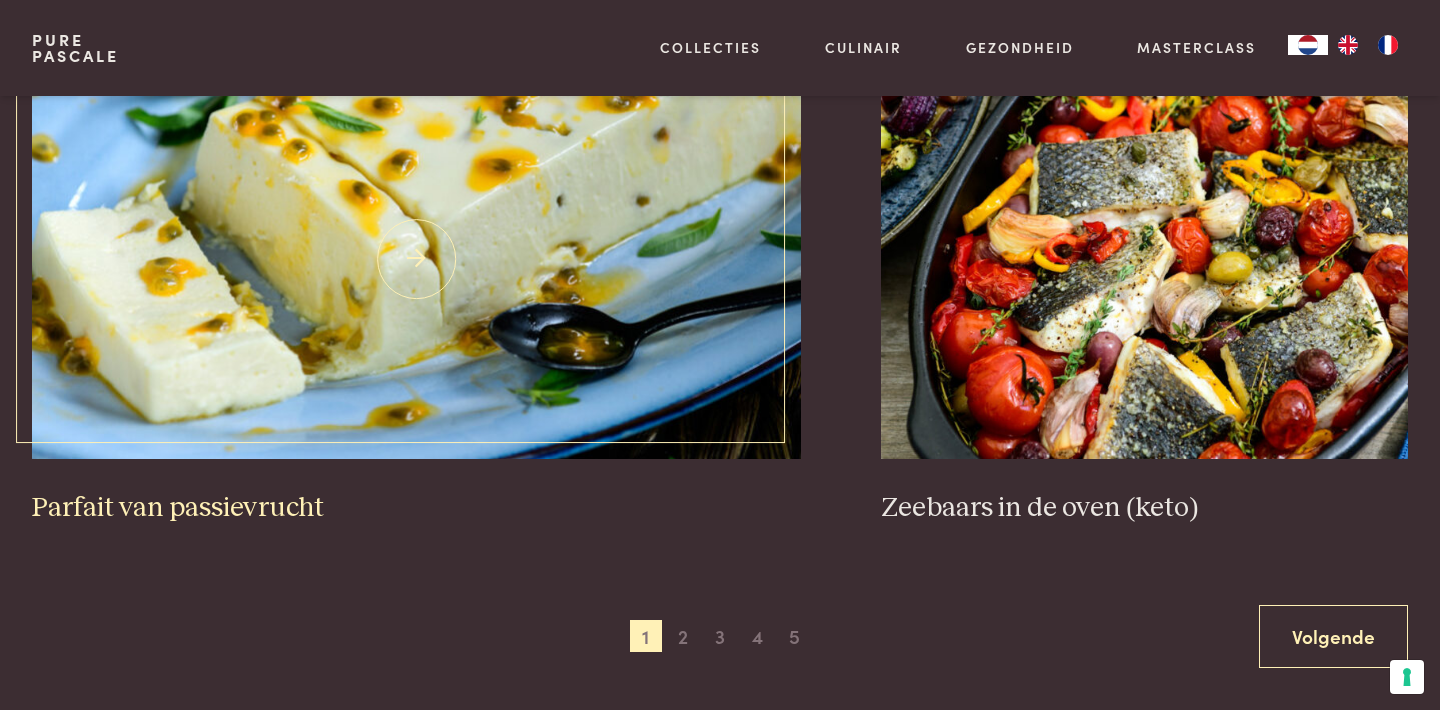 scroll, scrollTop: 3682, scrollLeft: 0, axis: vertical 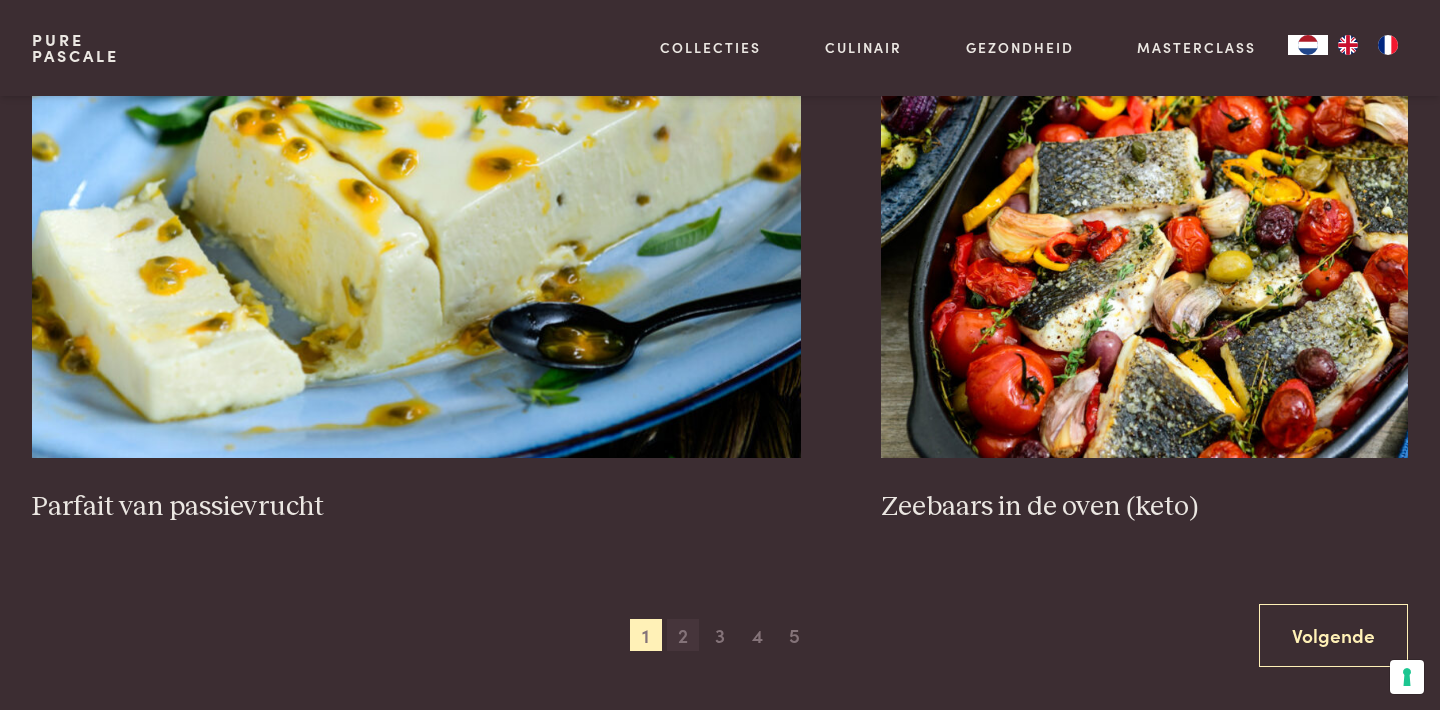 click on "2" at bounding box center (683, 635) 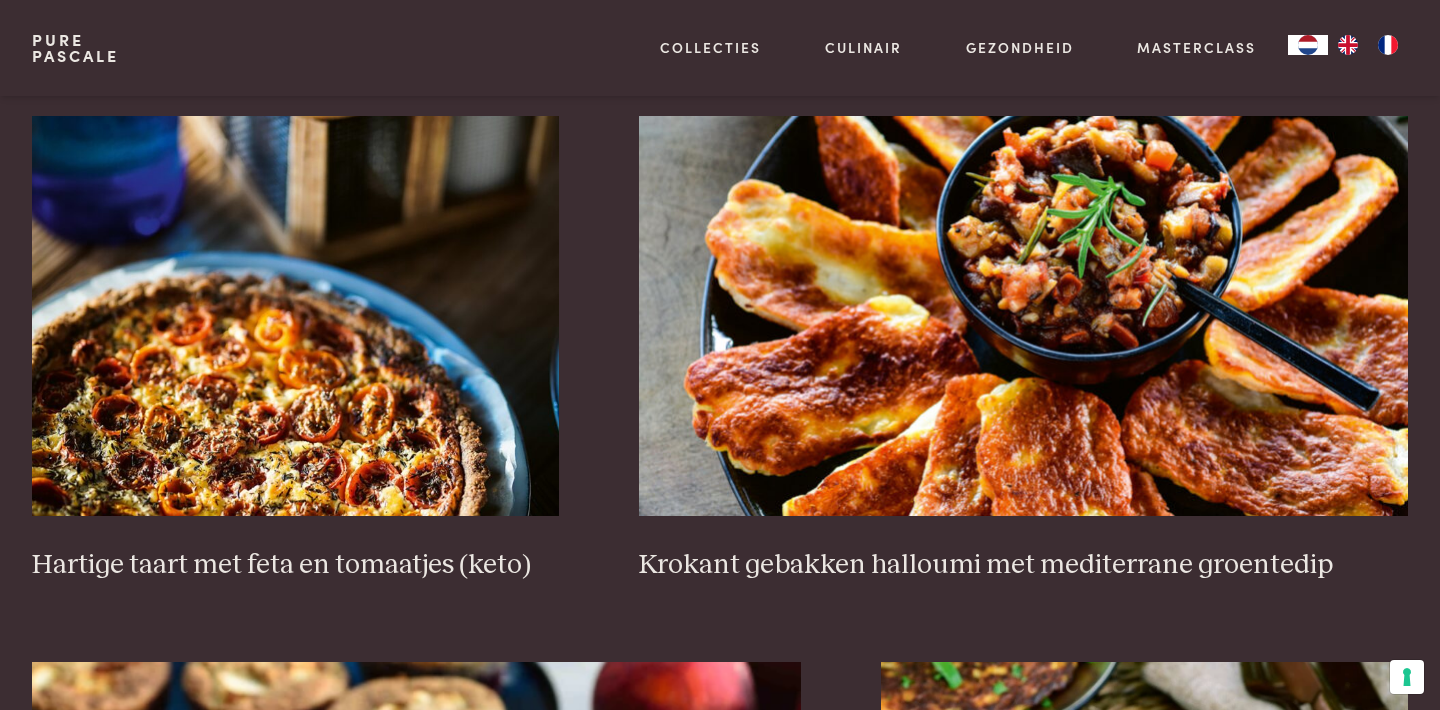 scroll, scrollTop: 1416, scrollLeft: 0, axis: vertical 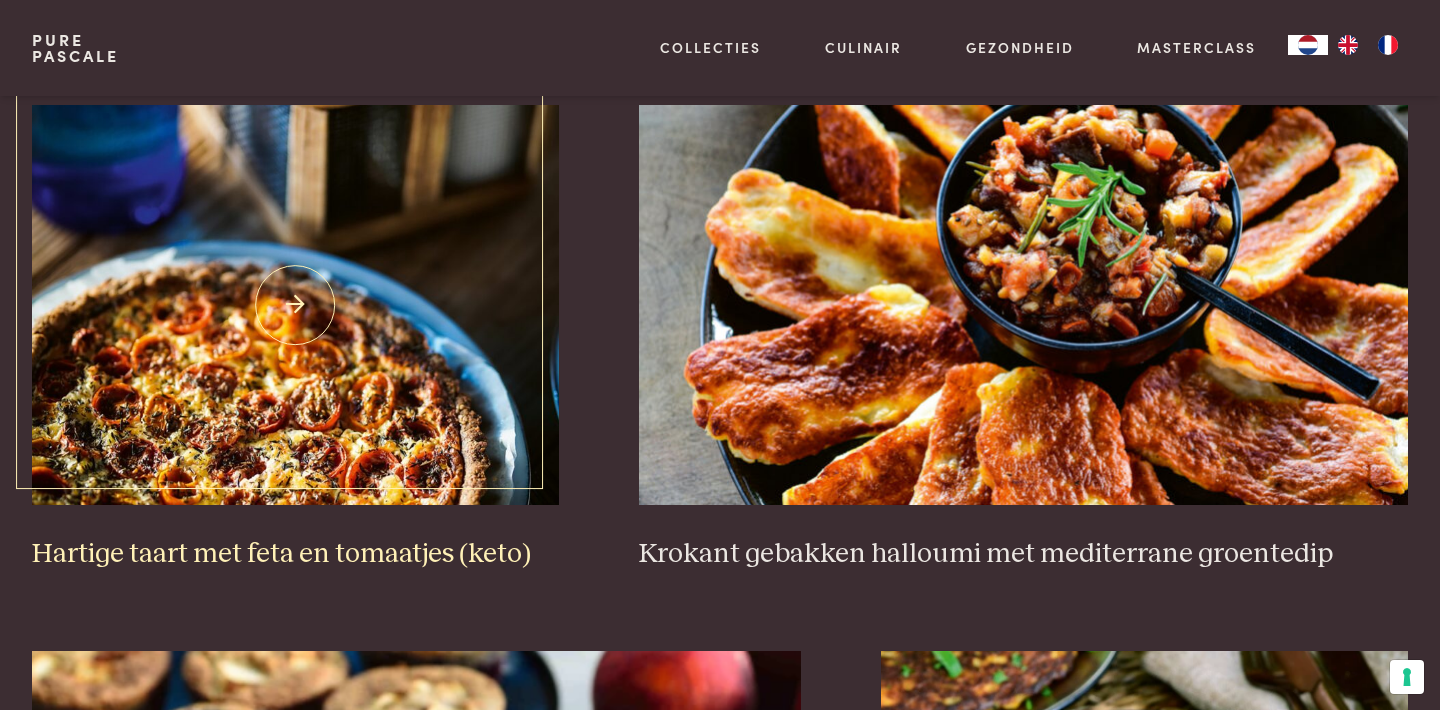 click at bounding box center (295, 305) 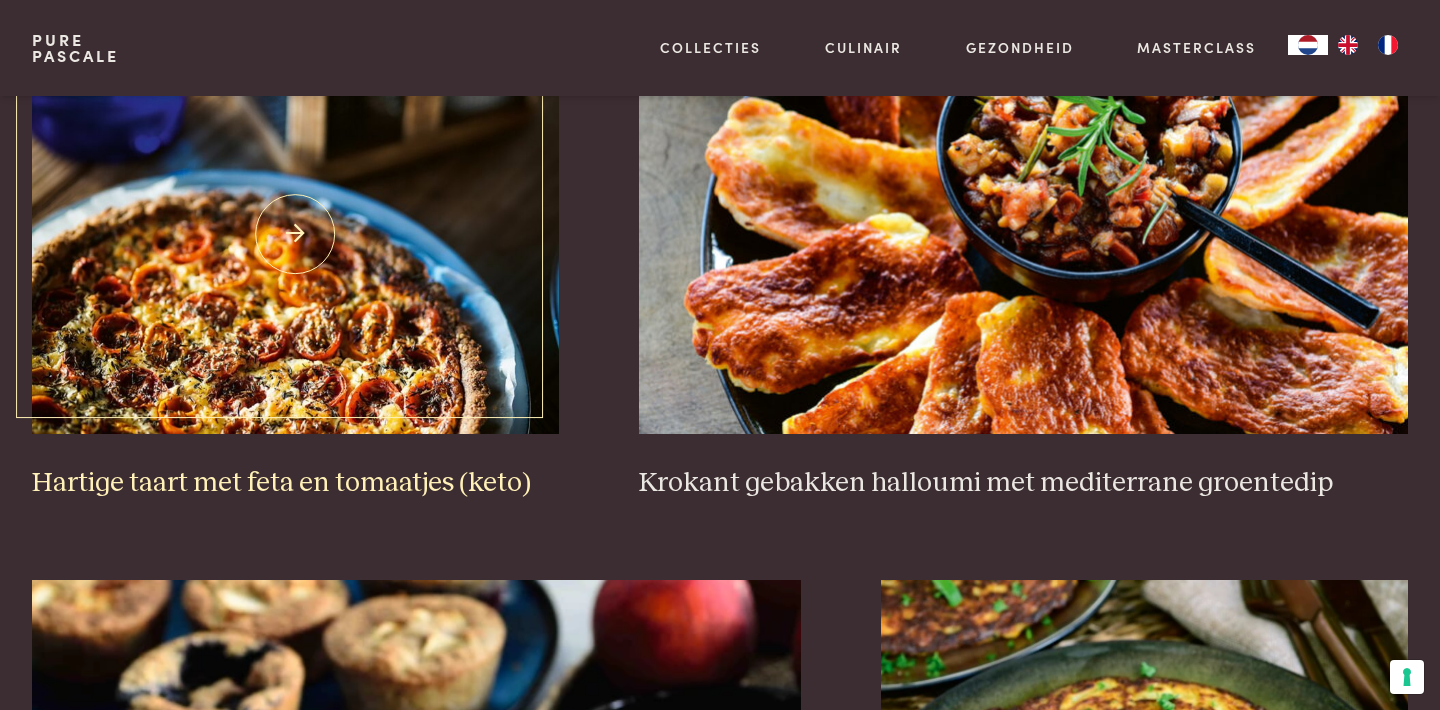 scroll, scrollTop: 1489, scrollLeft: 0, axis: vertical 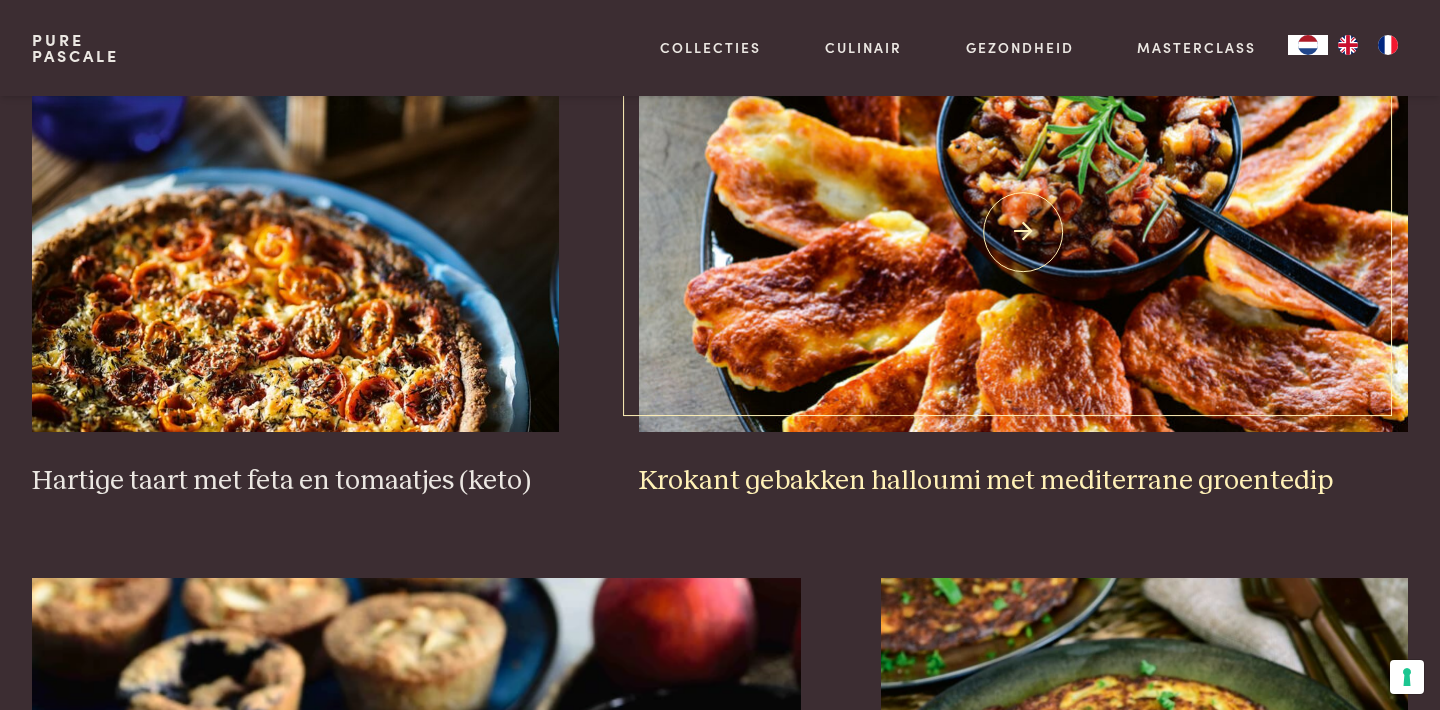 click at bounding box center [1024, 232] 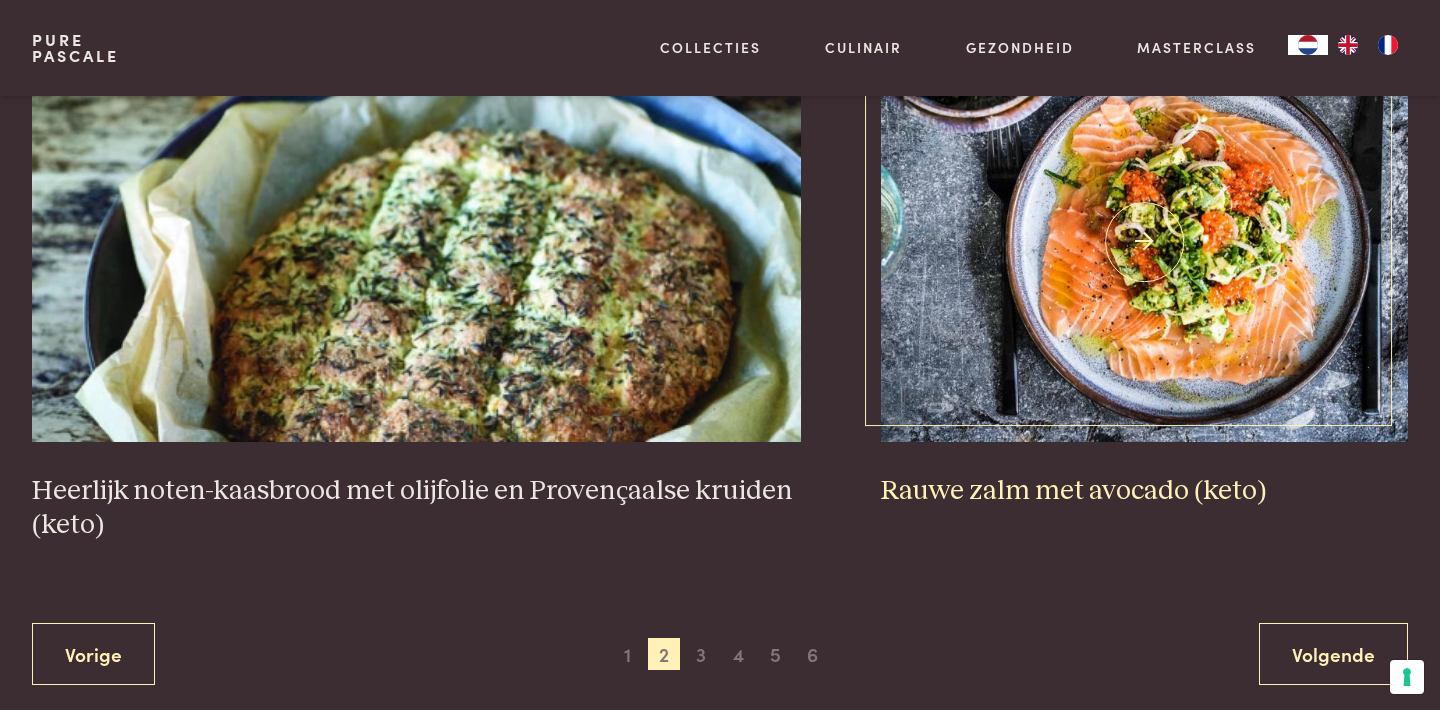 scroll, scrollTop: 3696, scrollLeft: 0, axis: vertical 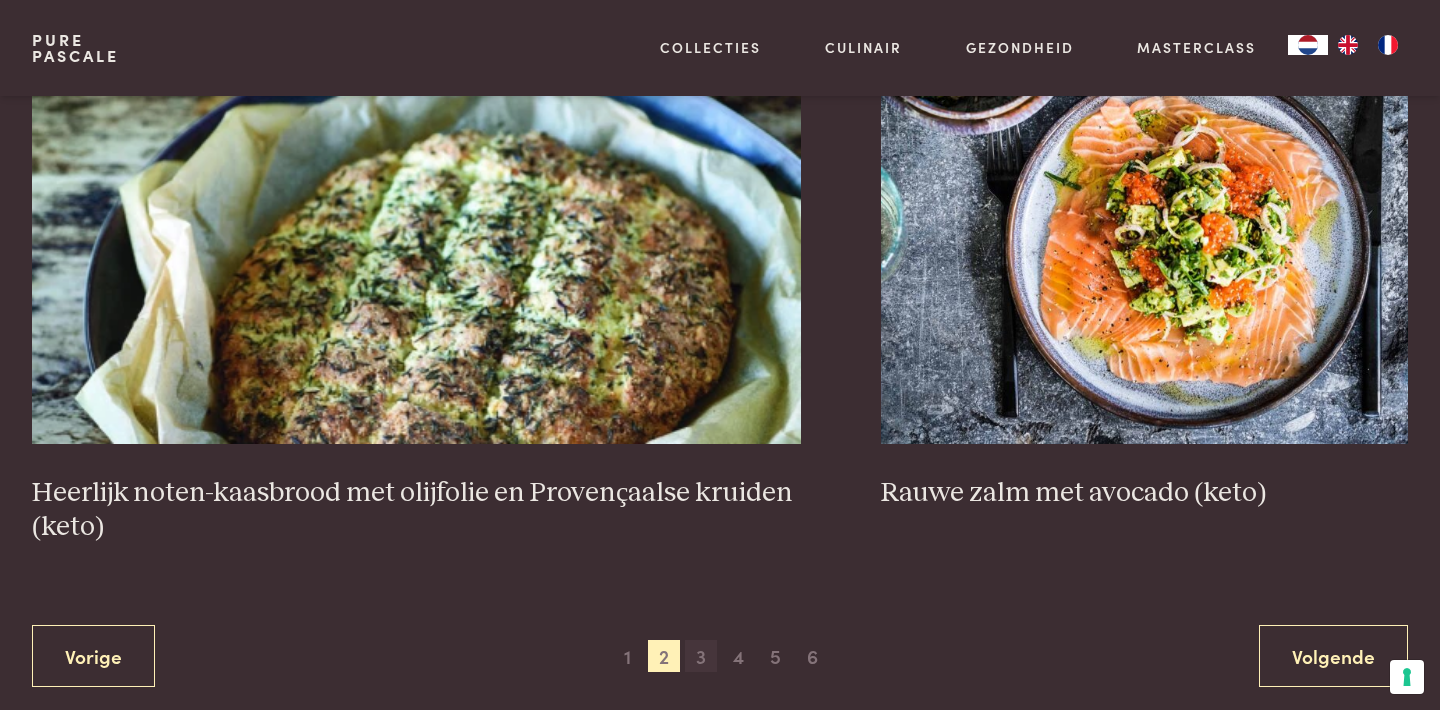 click on "3" at bounding box center (701, 656) 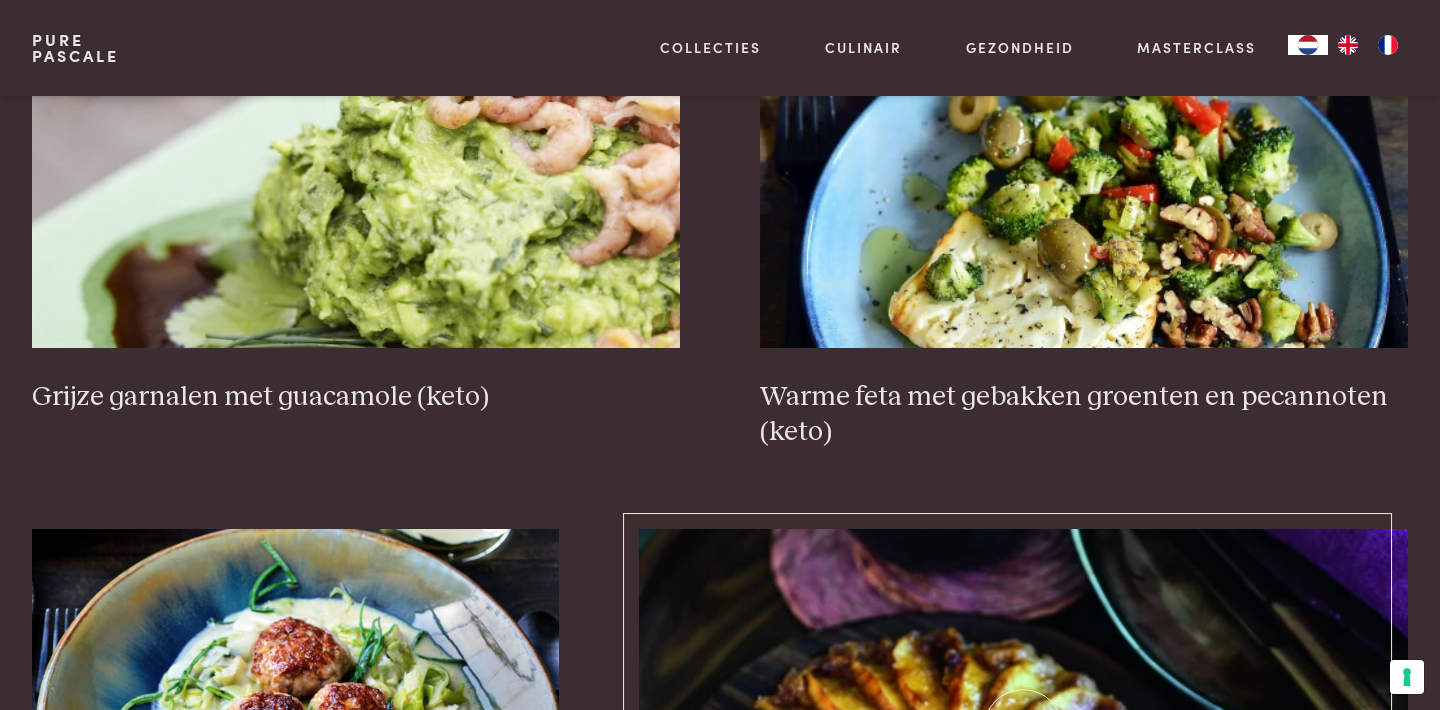 scroll, scrollTop: 2734, scrollLeft: 0, axis: vertical 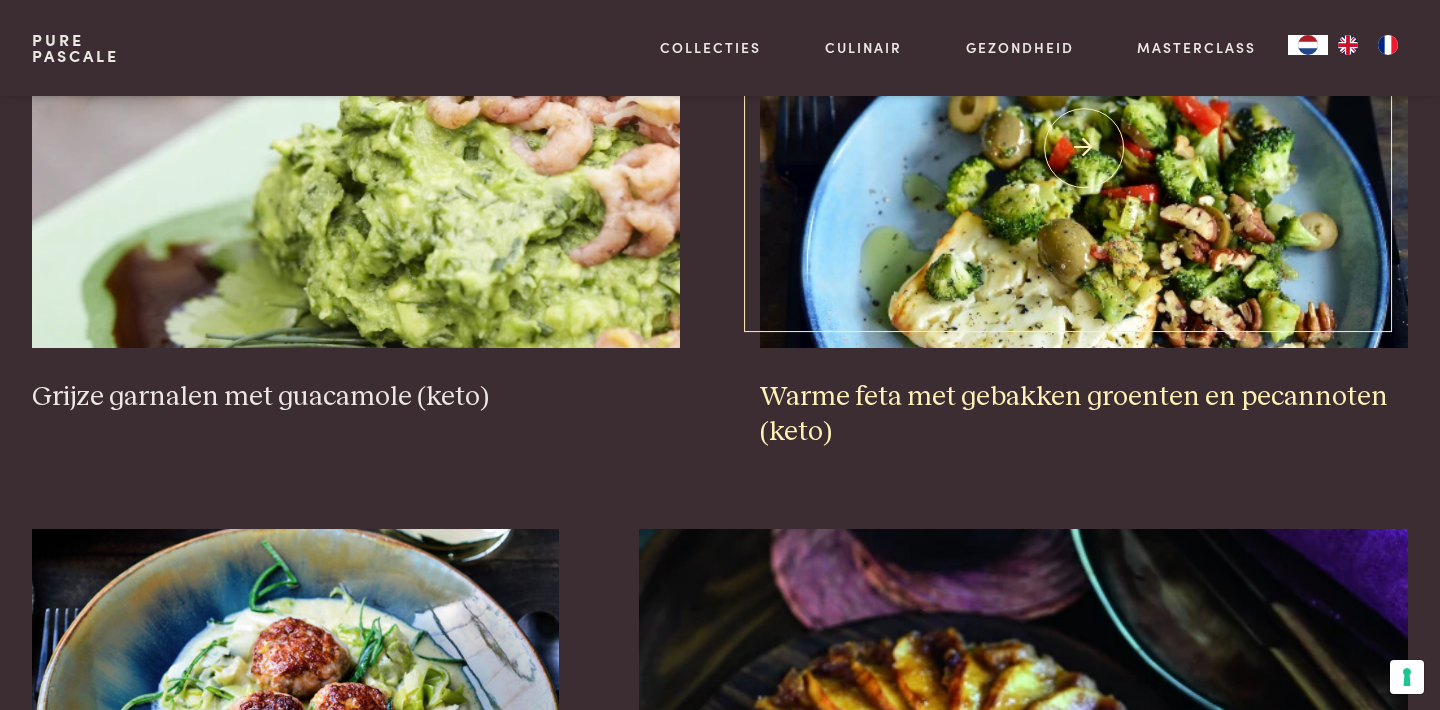 click at bounding box center [1084, 148] 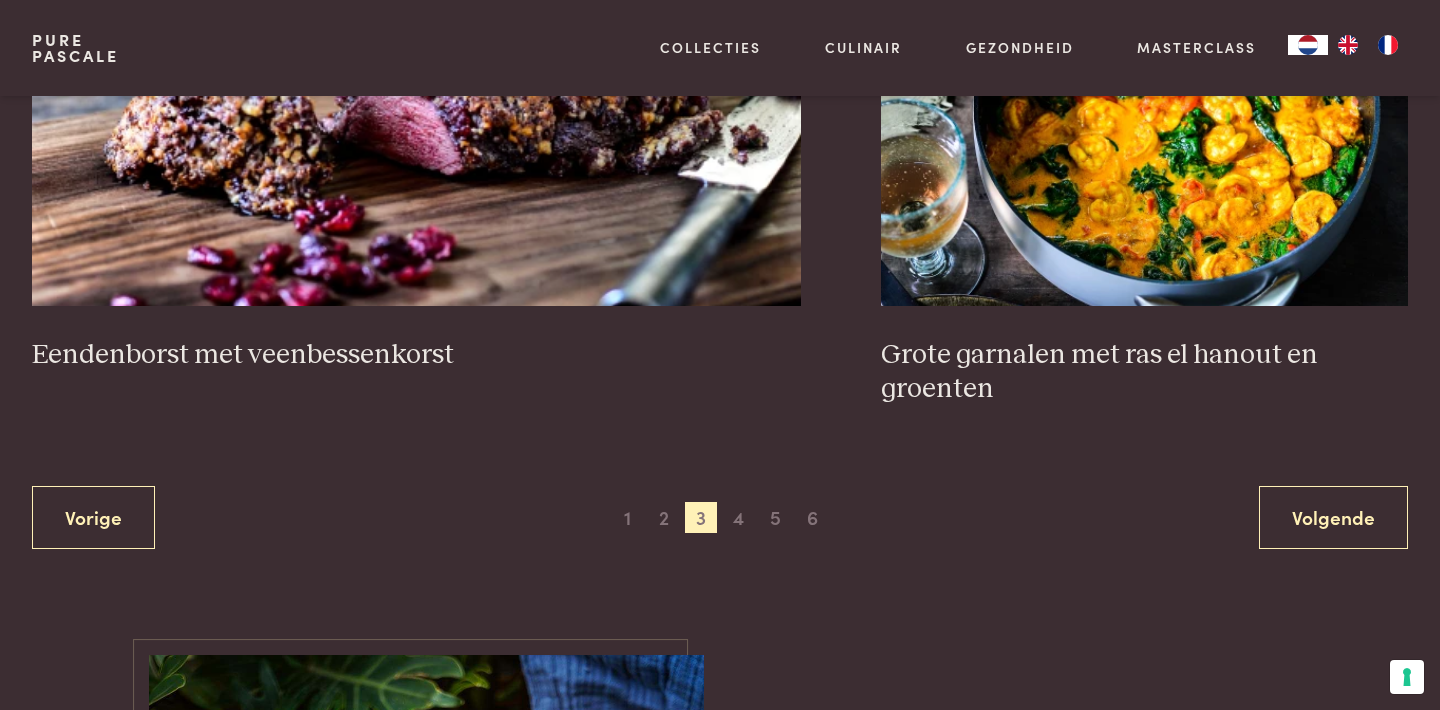 scroll, scrollTop: 3947, scrollLeft: 0, axis: vertical 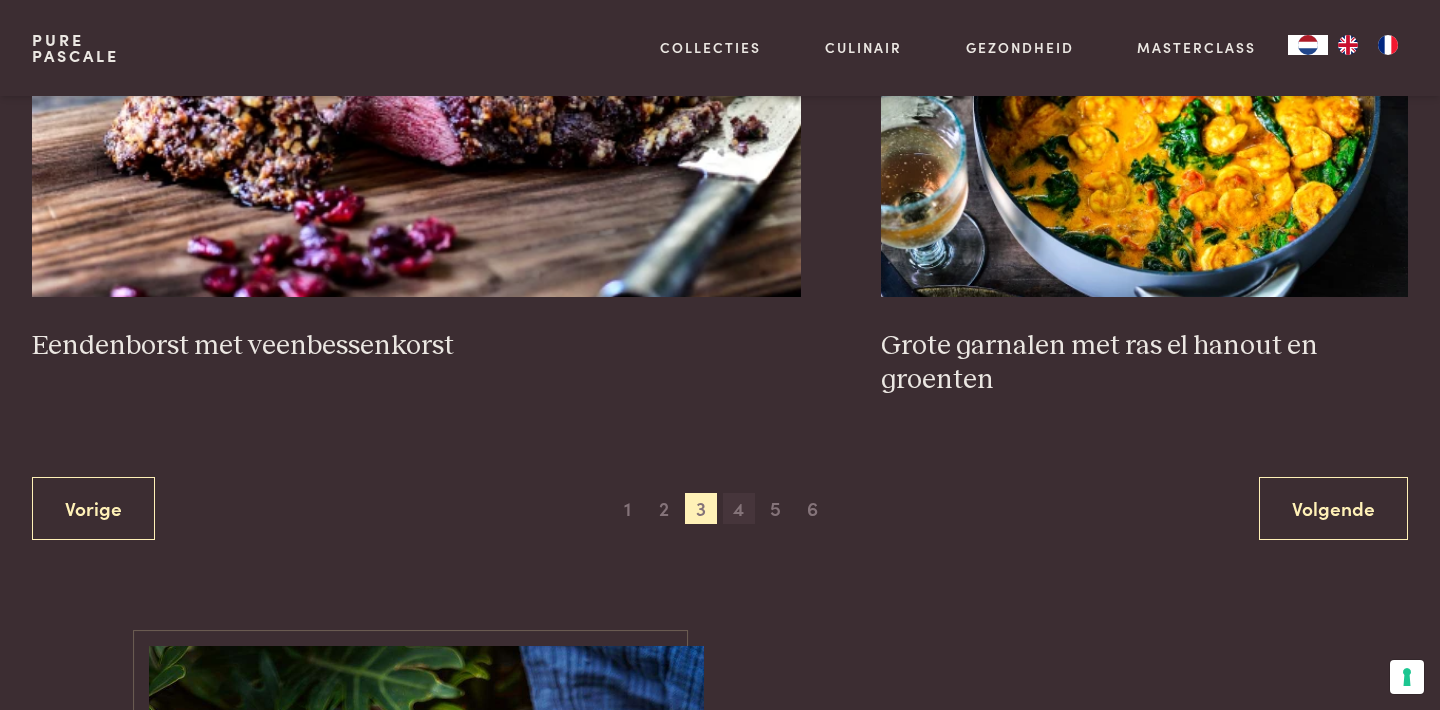 click on "4" at bounding box center (739, 509) 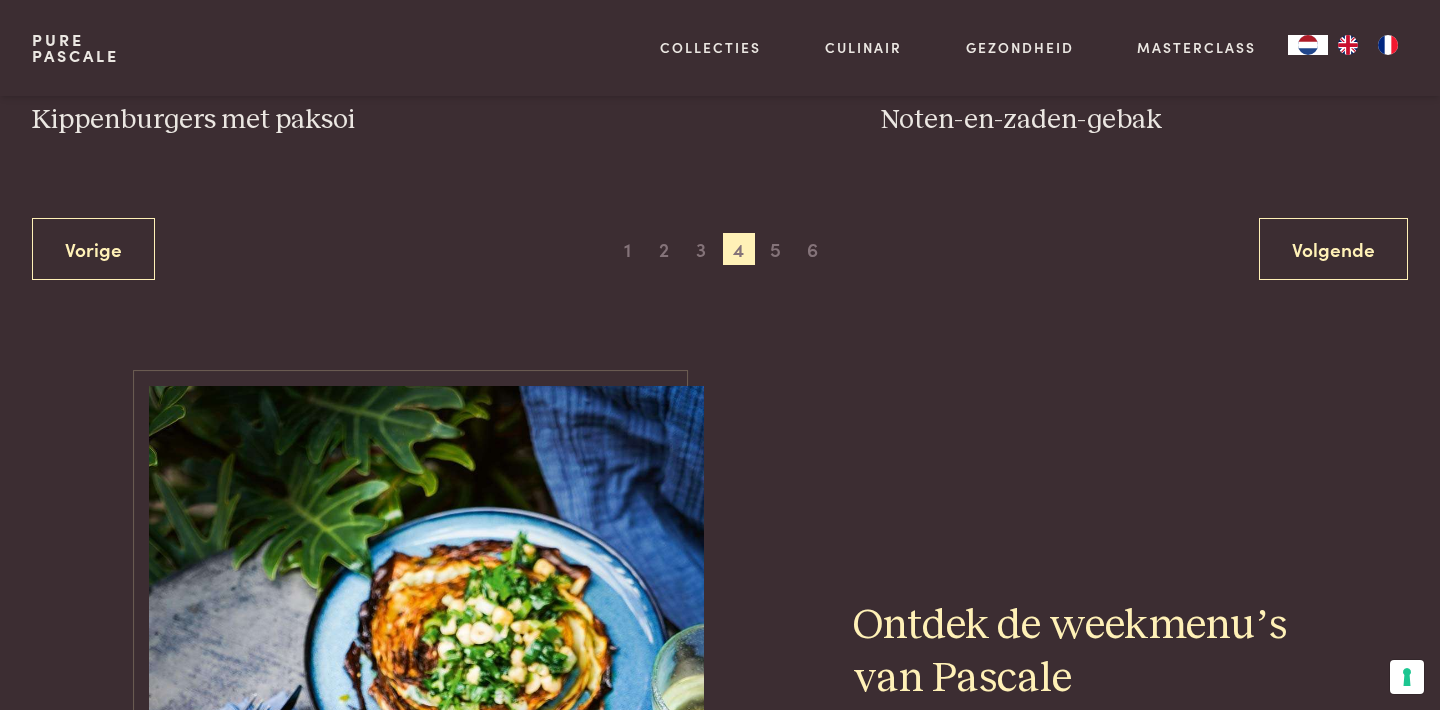 scroll, scrollTop: 4103, scrollLeft: 0, axis: vertical 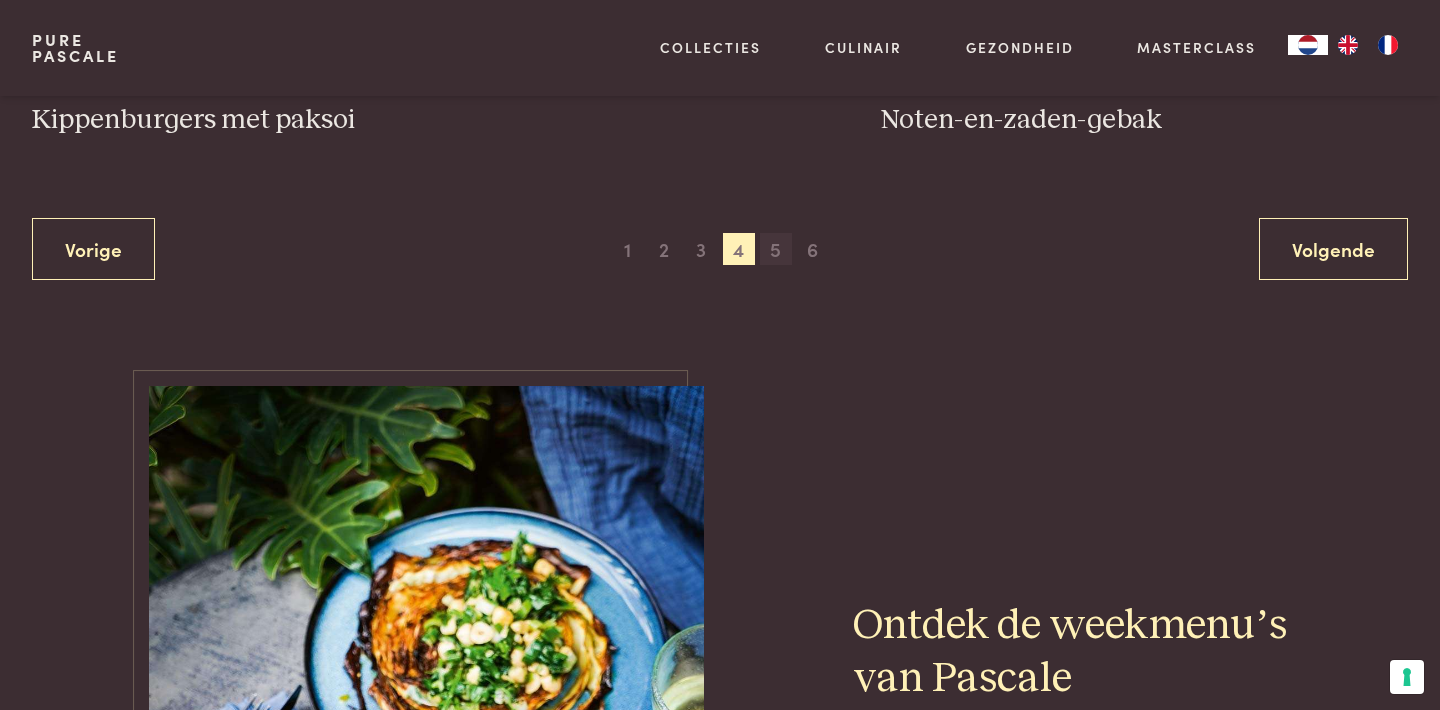 click on "5" at bounding box center (776, 249) 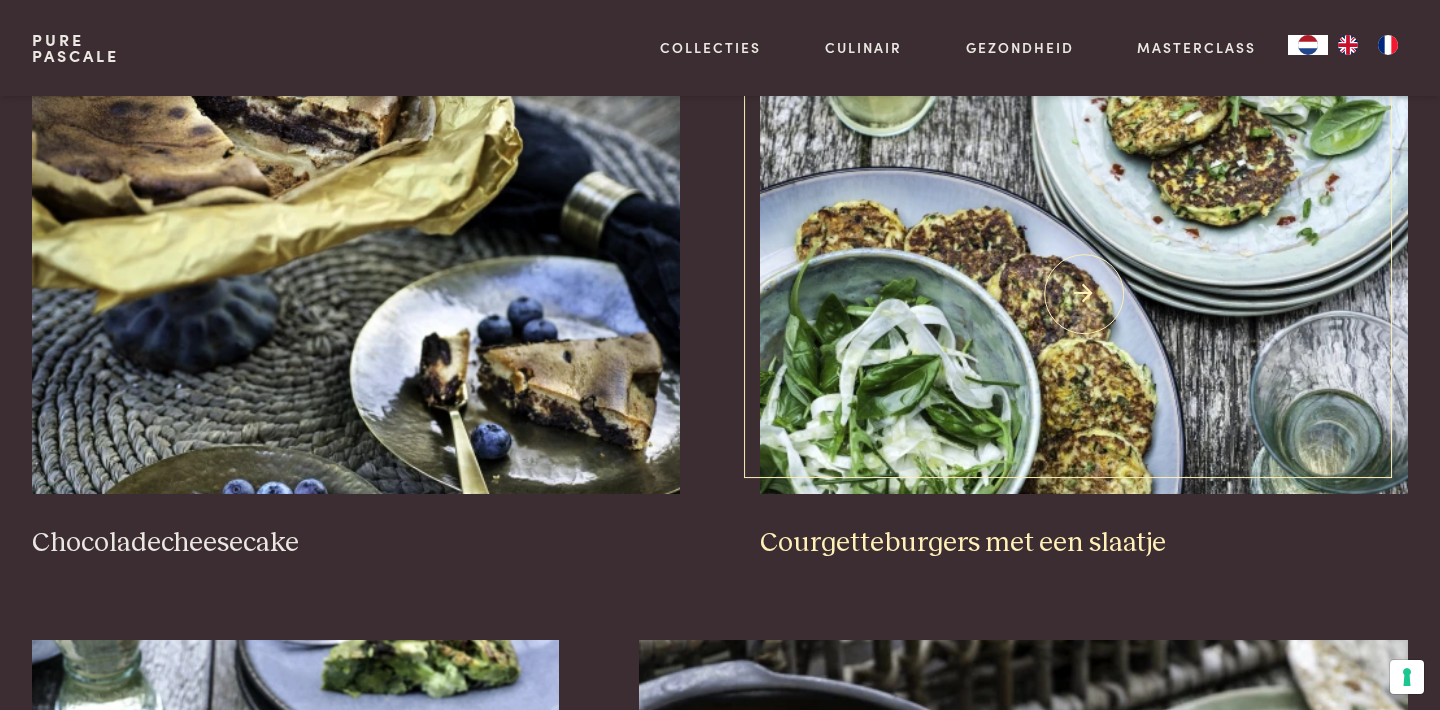 scroll, scrollTop: 889, scrollLeft: 0, axis: vertical 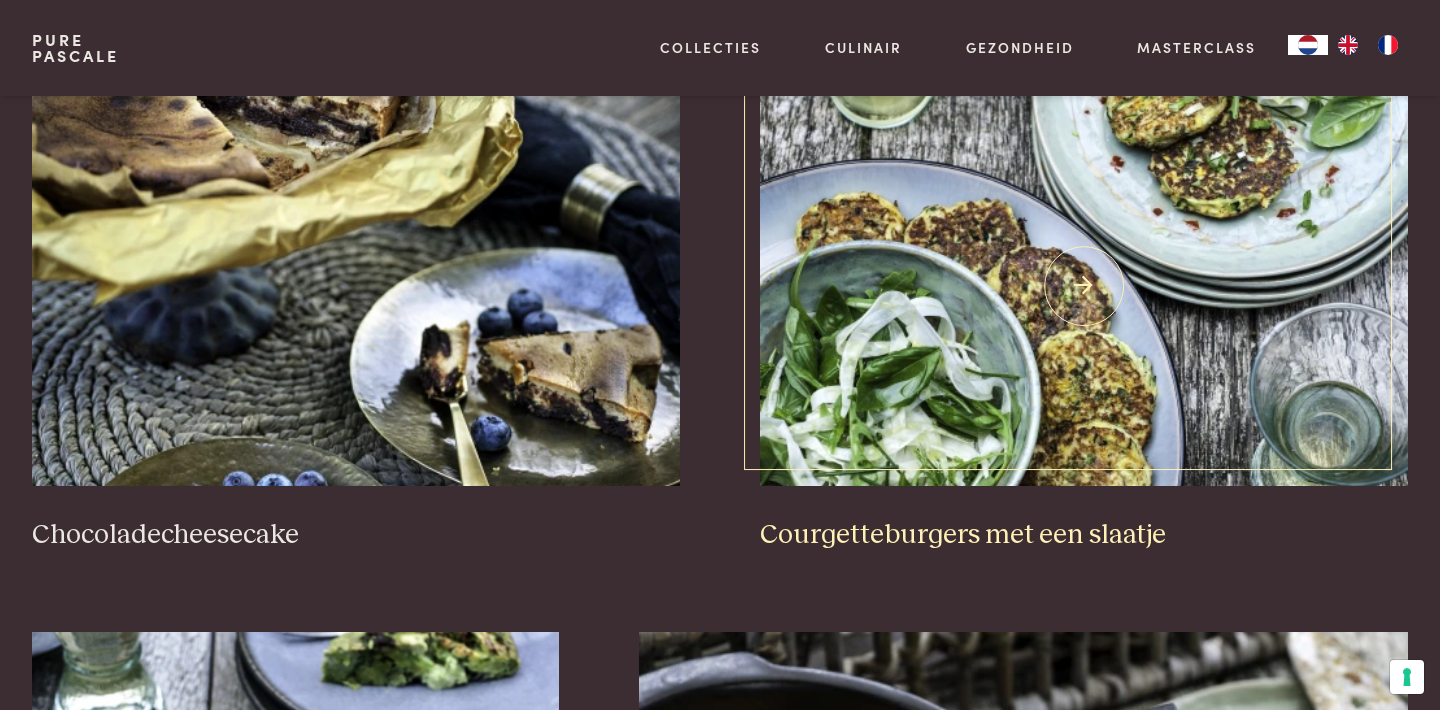 click at bounding box center [1084, 286] 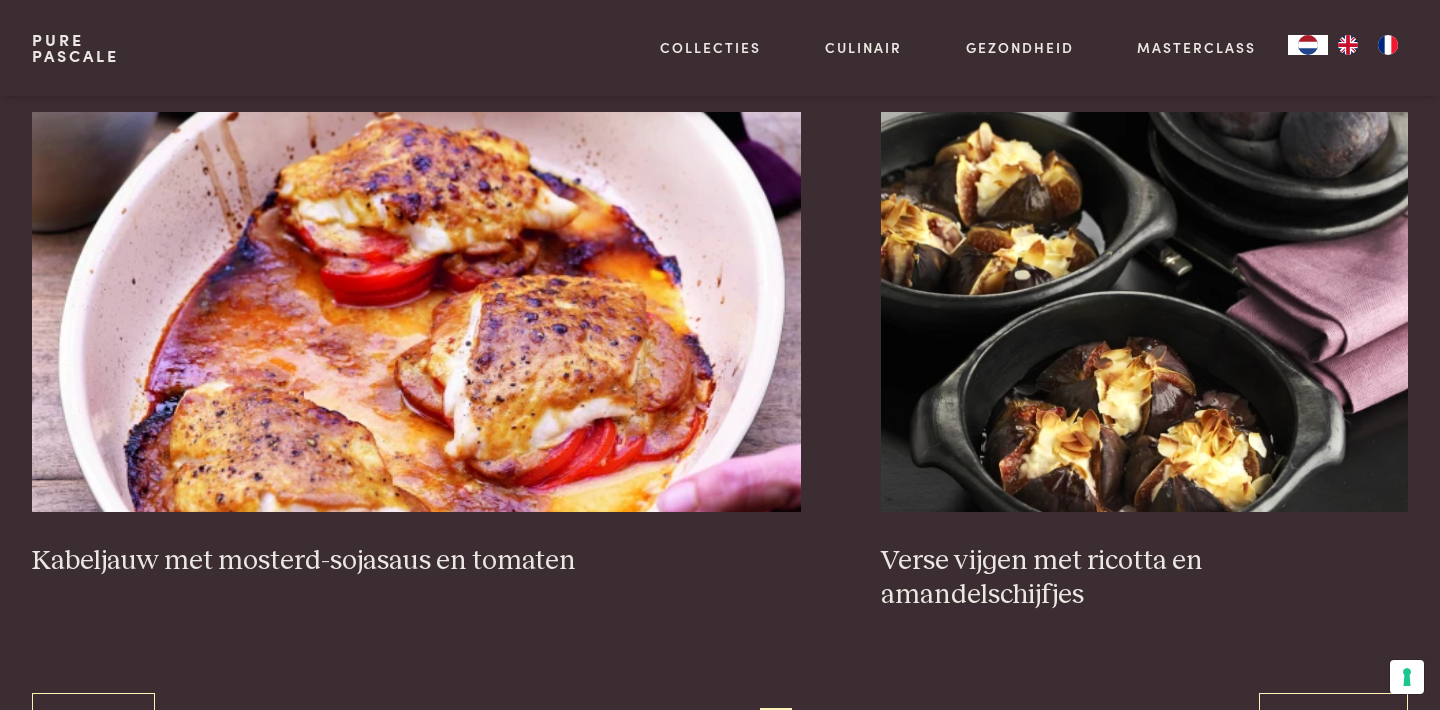 scroll, scrollTop: 3626, scrollLeft: 0, axis: vertical 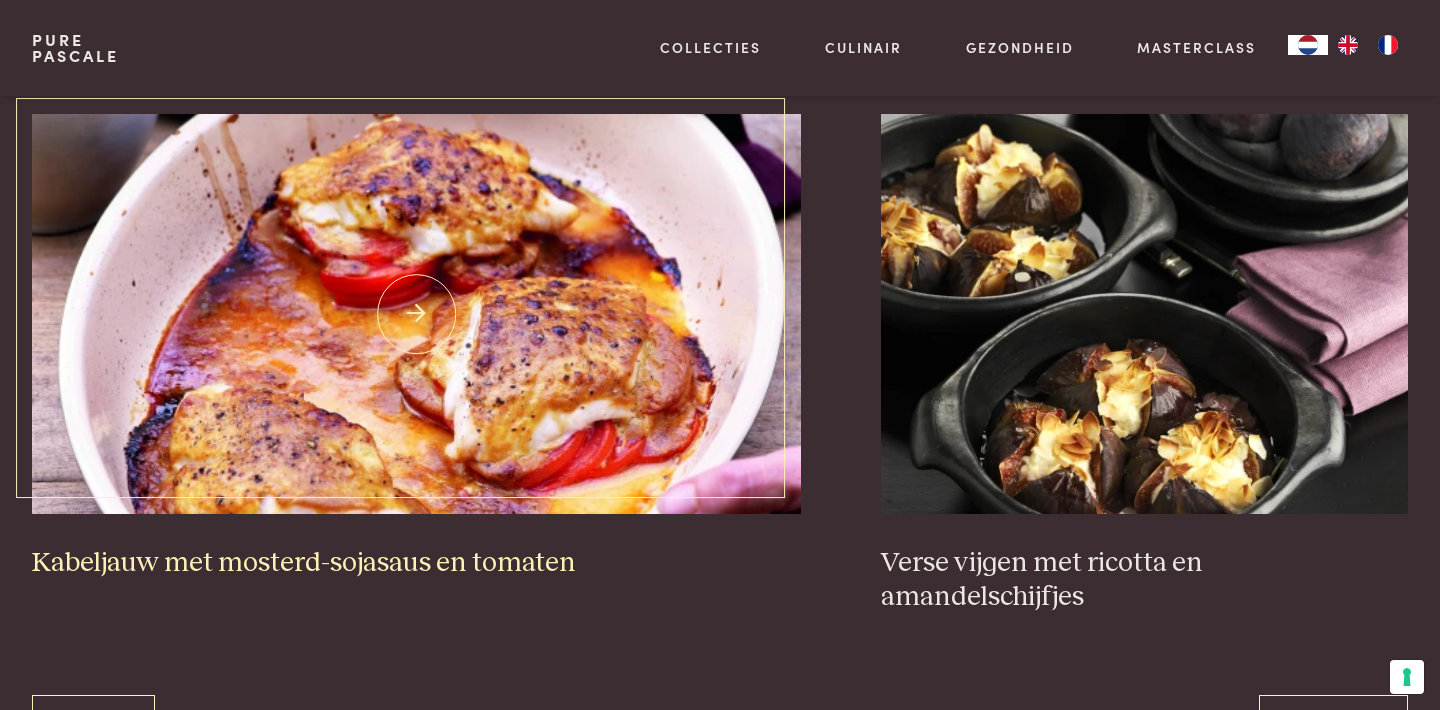 click at bounding box center (417, 314) 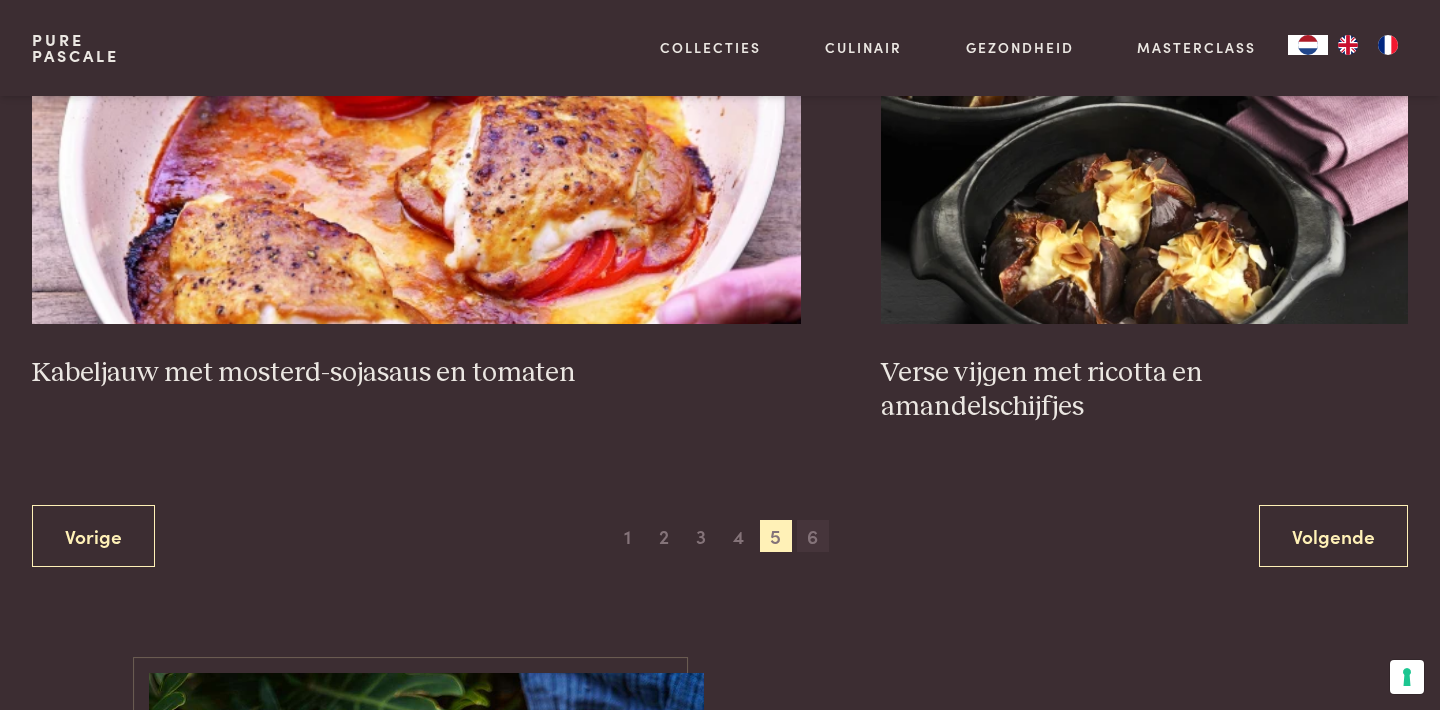 click on "6" at bounding box center [813, 536] 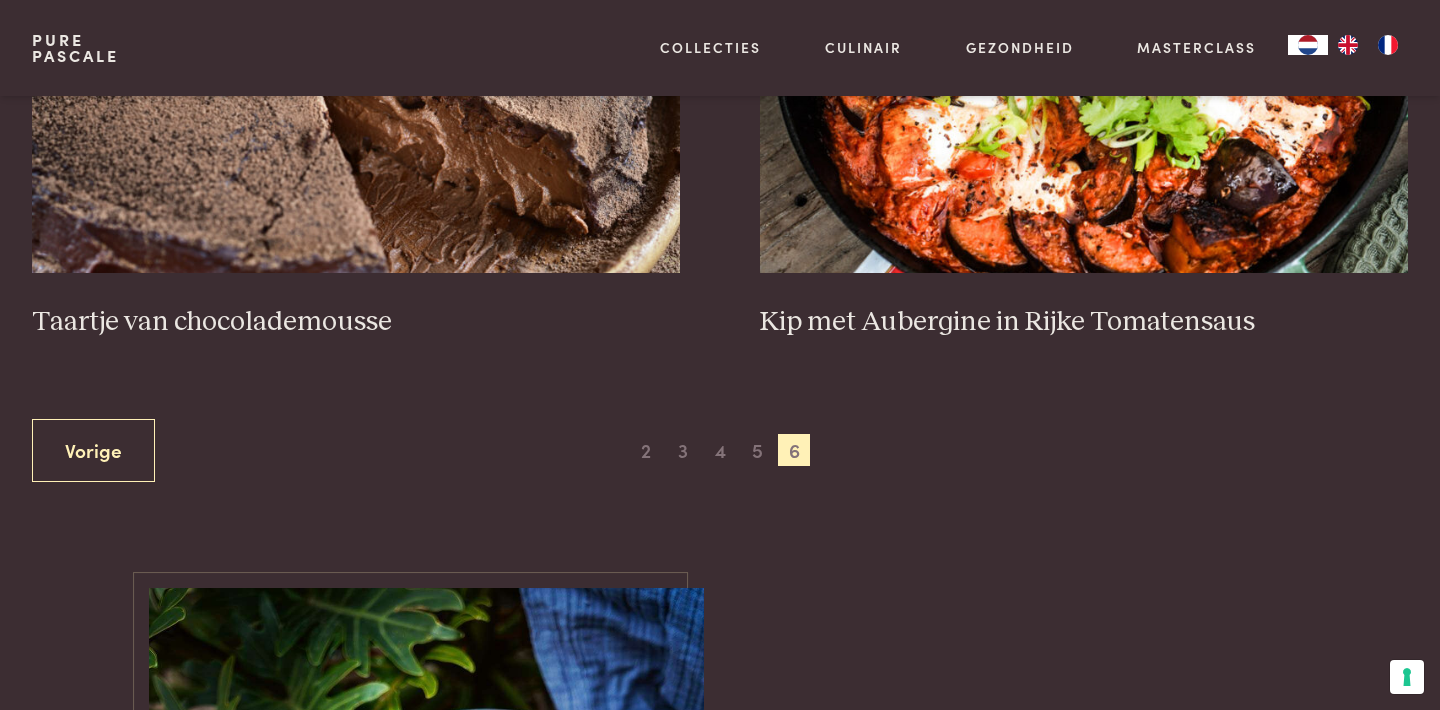 scroll, scrollTop: 1101, scrollLeft: 0, axis: vertical 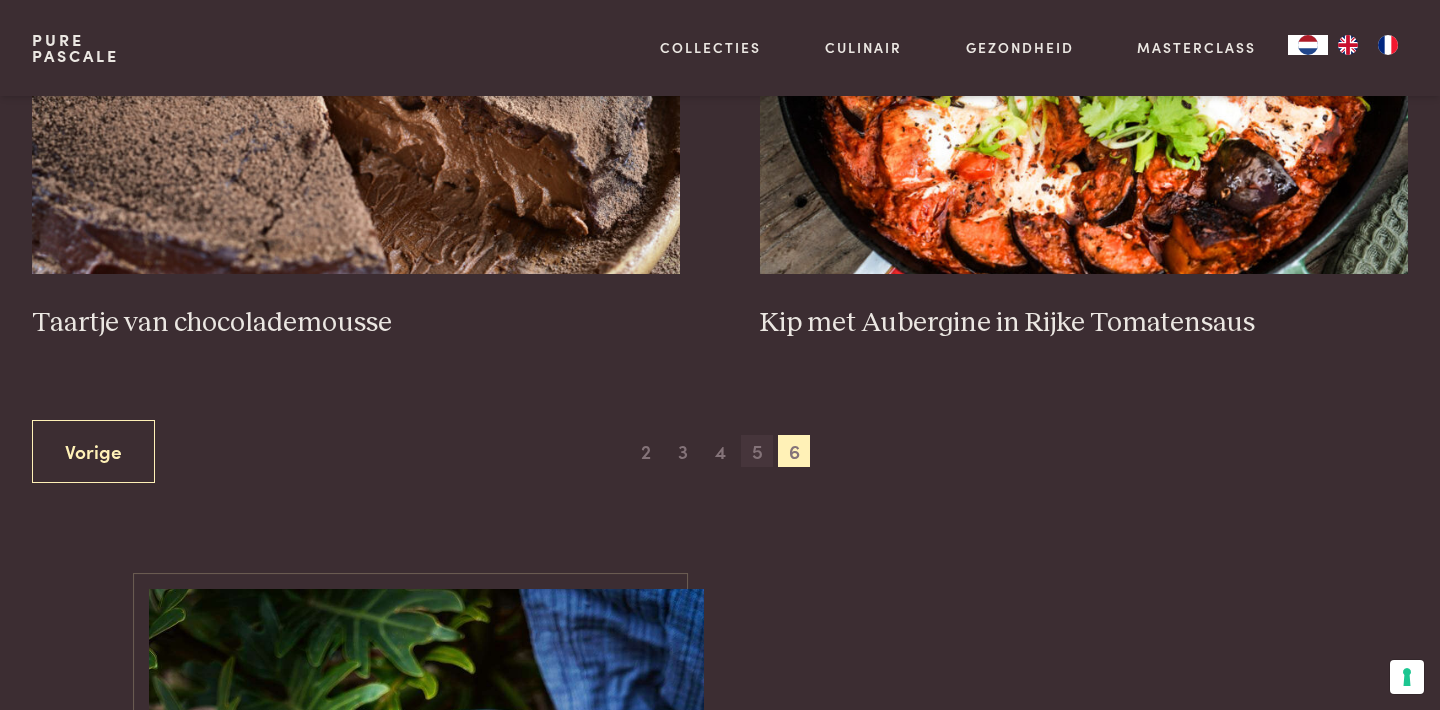 click on "5" at bounding box center [757, 451] 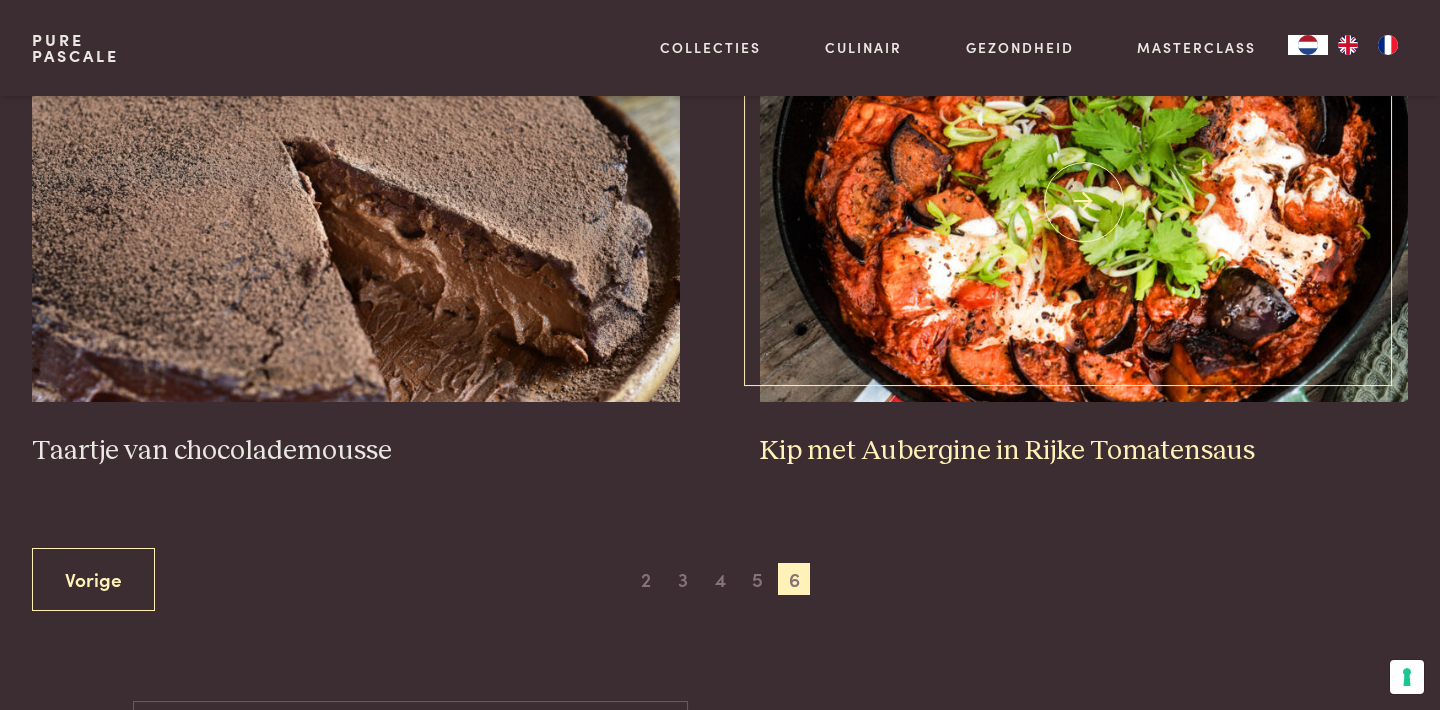 scroll, scrollTop: 963, scrollLeft: 0, axis: vertical 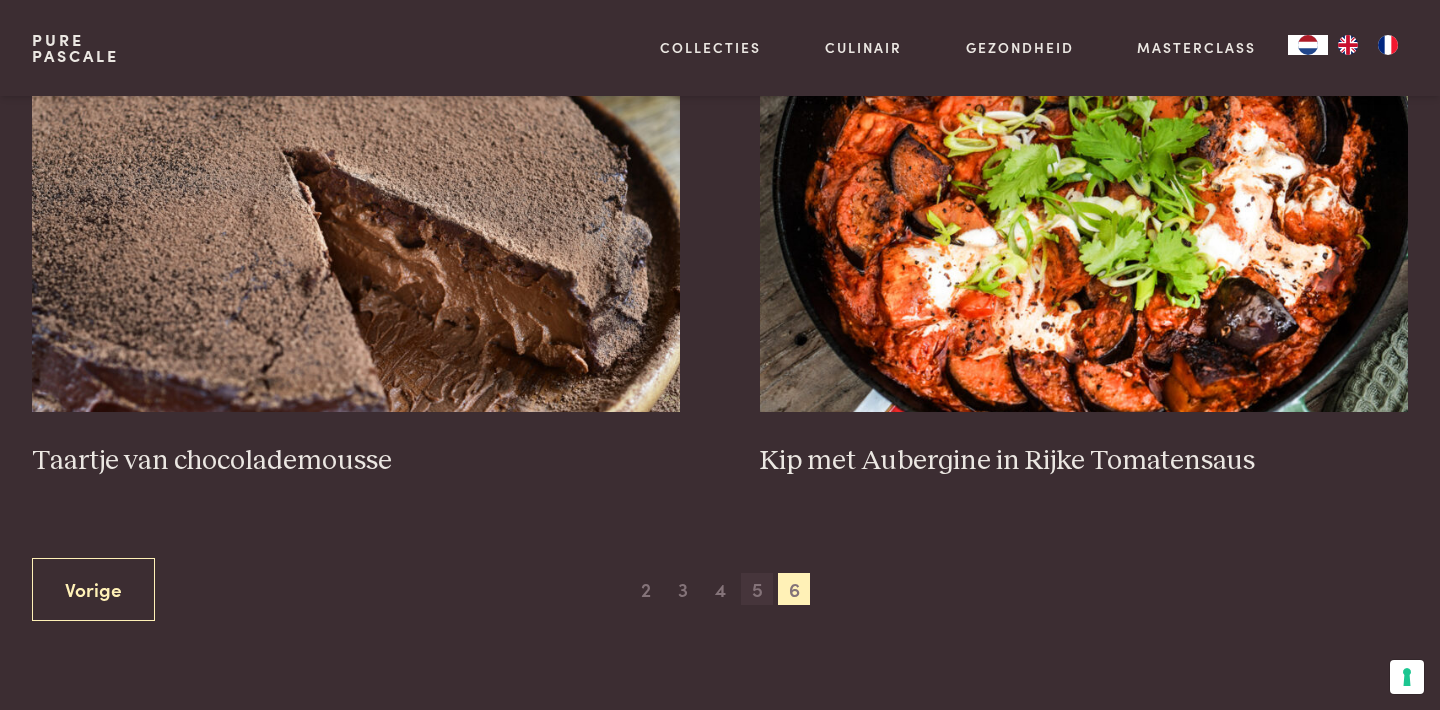click on "5" at bounding box center (757, 589) 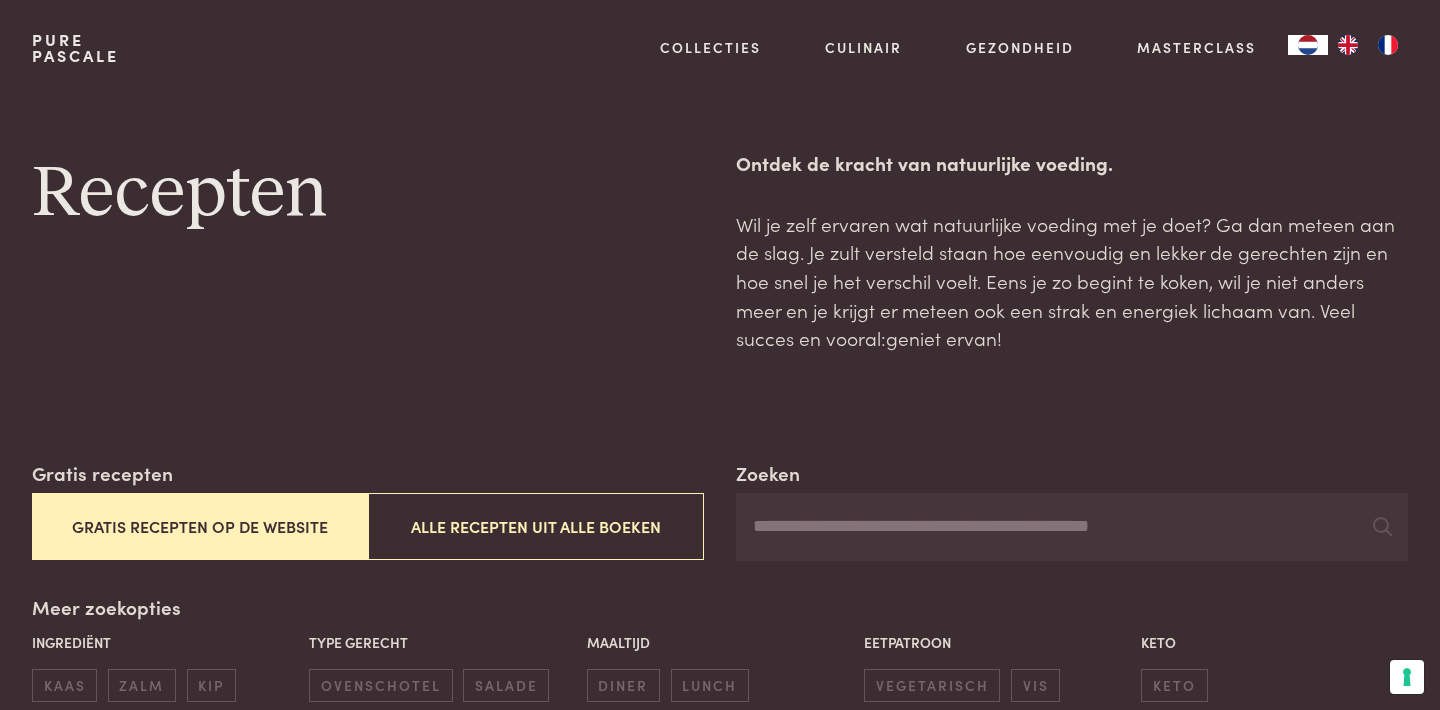 scroll, scrollTop: 0, scrollLeft: 0, axis: both 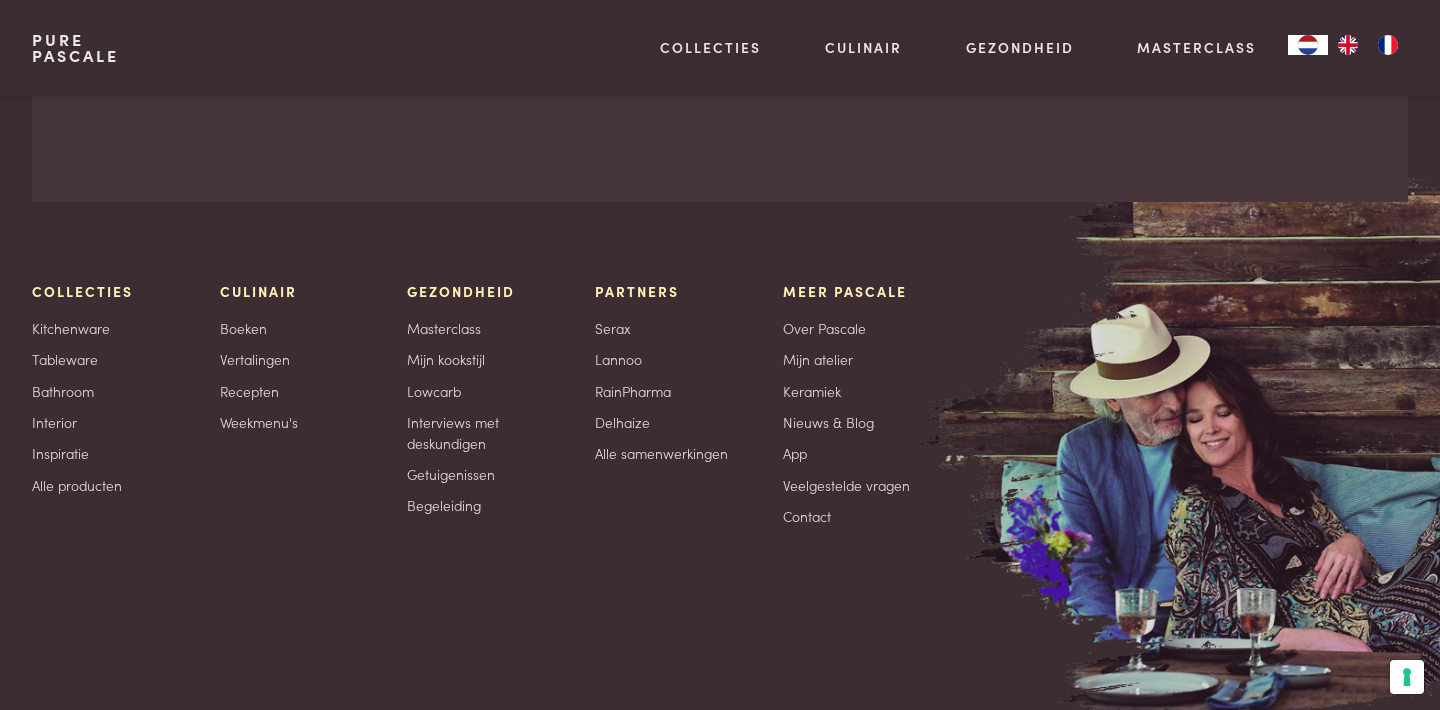 click on "Culinair" at bounding box center (258, 291) 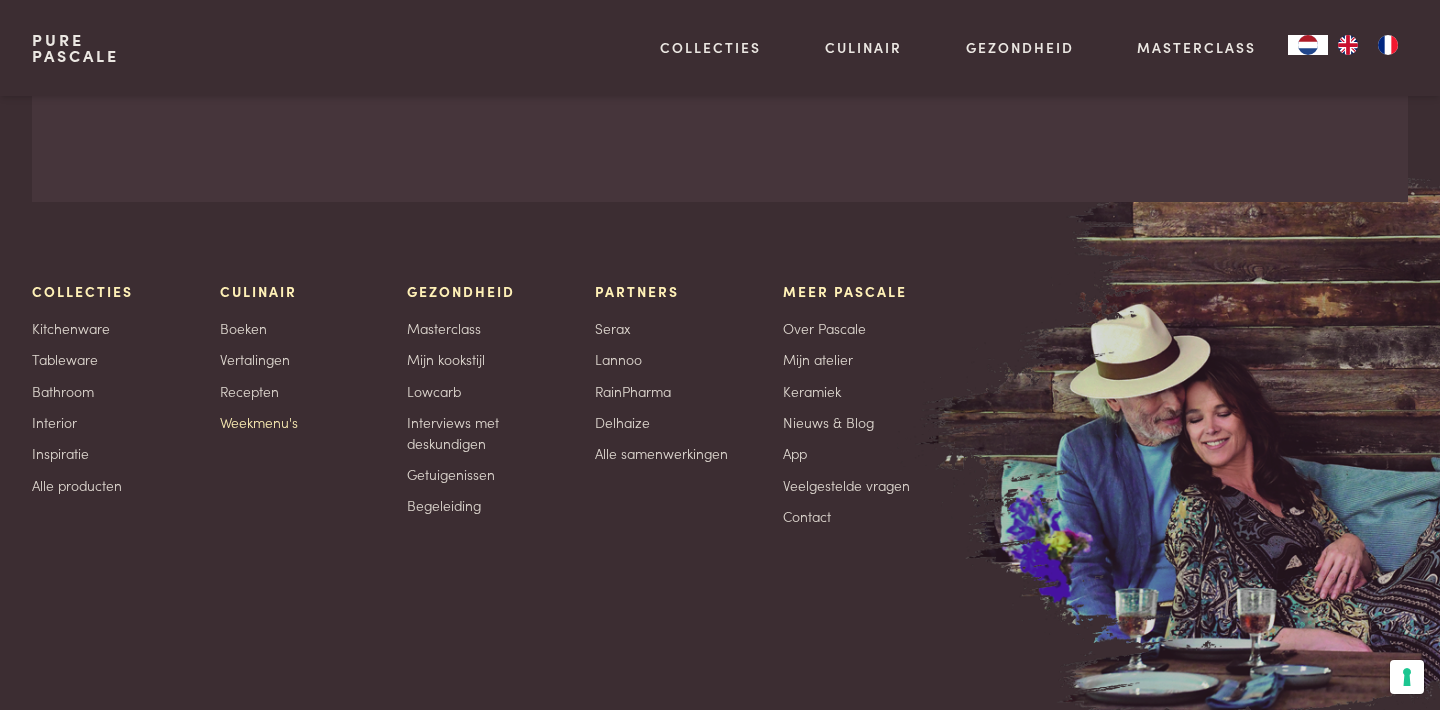 click on "Weekmenu's" at bounding box center [259, 422] 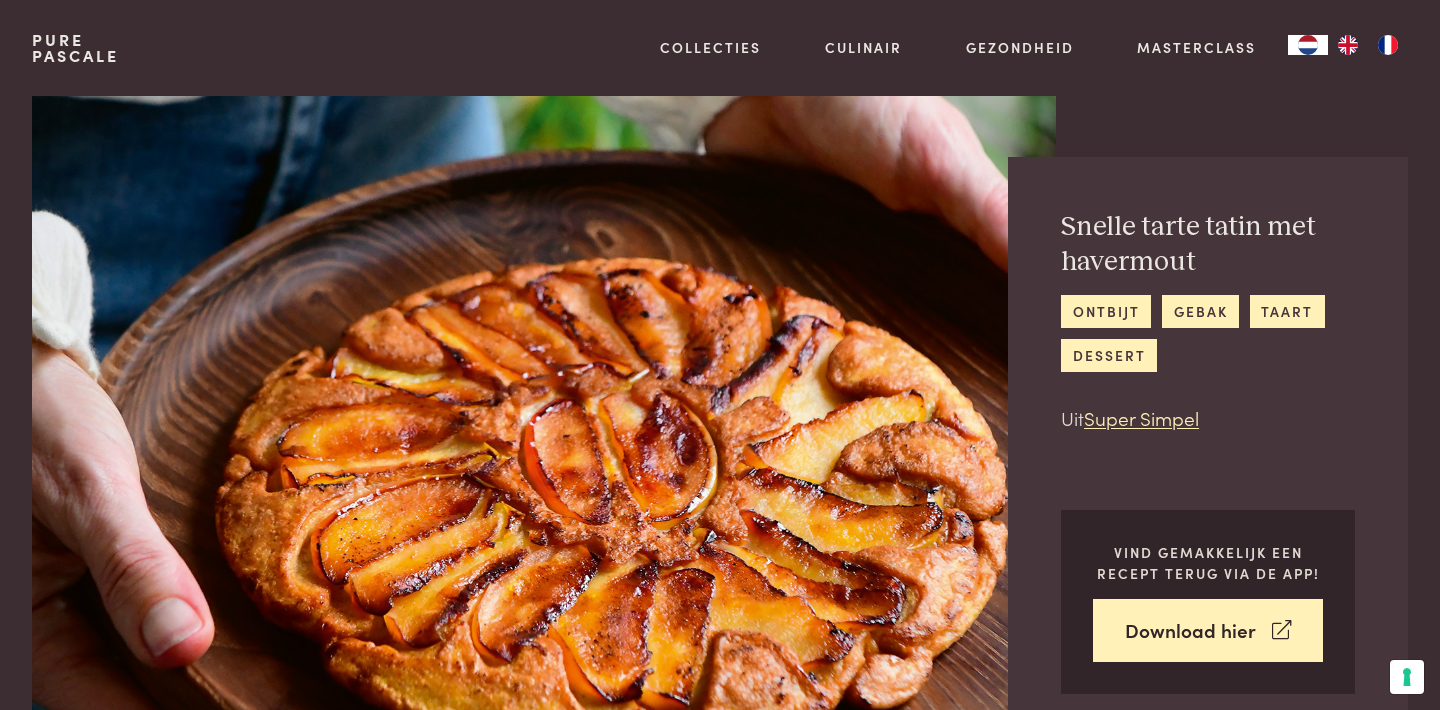 scroll, scrollTop: 0, scrollLeft: 0, axis: both 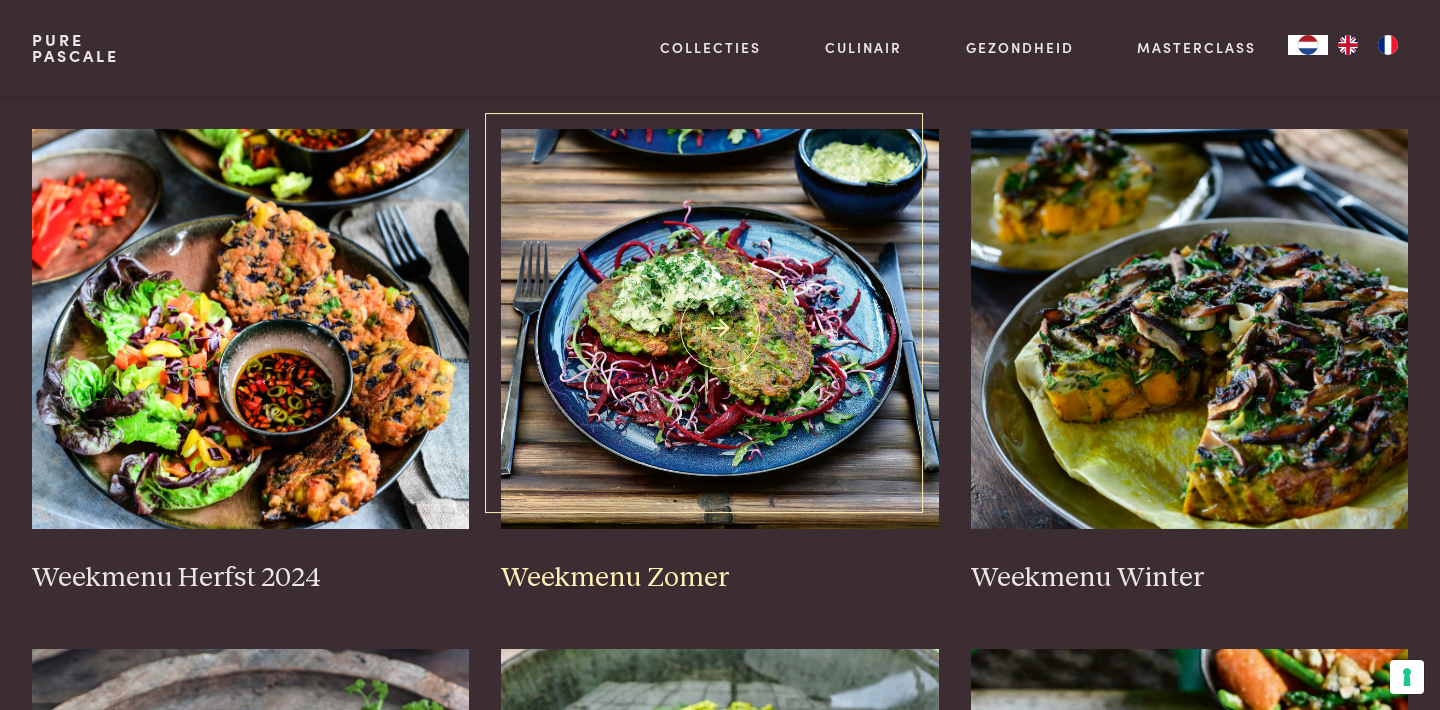 click at bounding box center [720, 329] 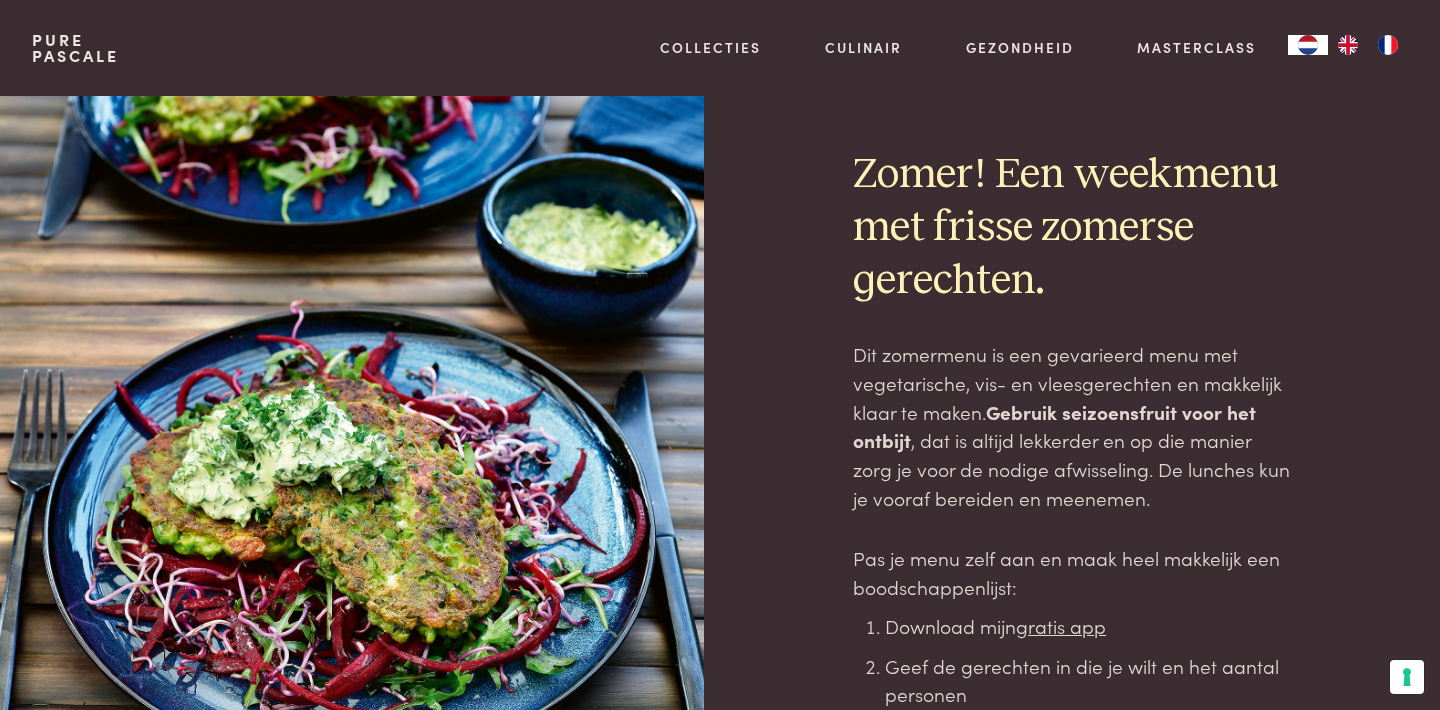 scroll, scrollTop: 0, scrollLeft: 0, axis: both 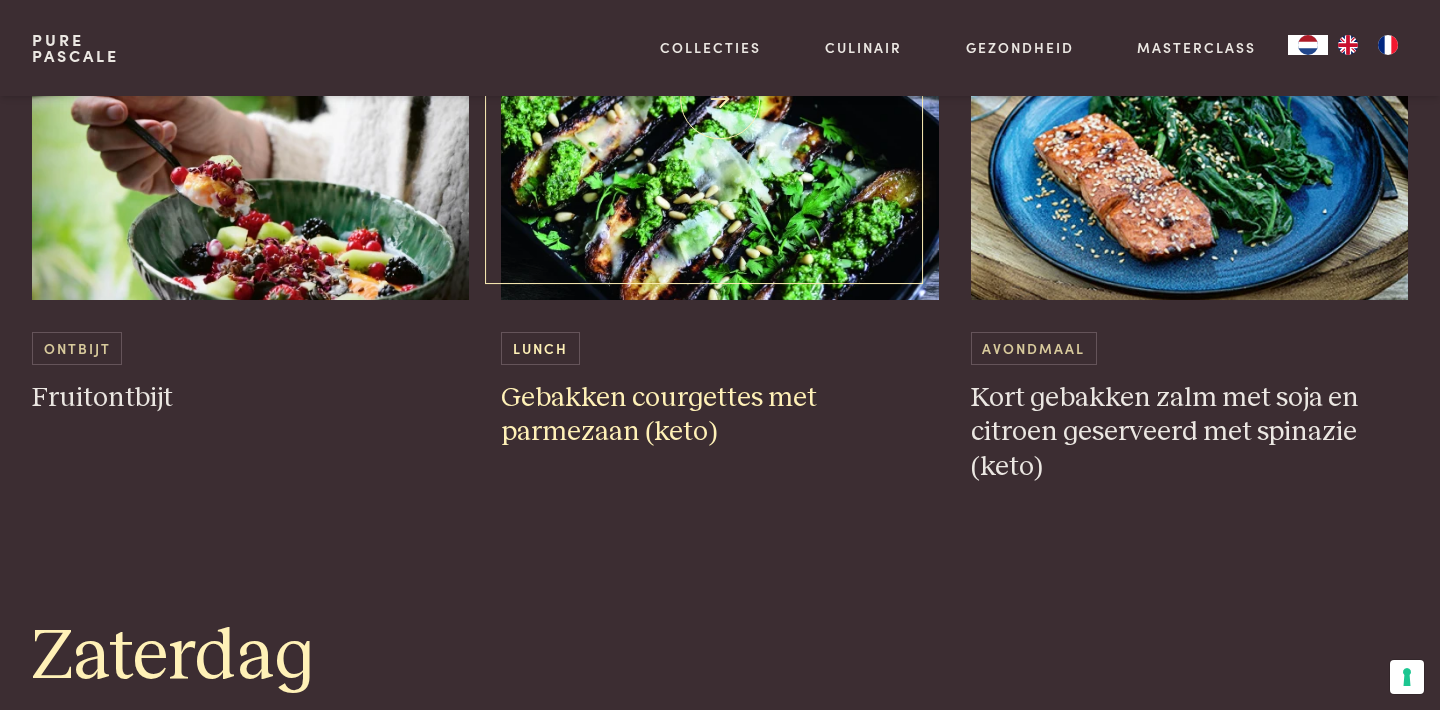 click at bounding box center (720, 100) 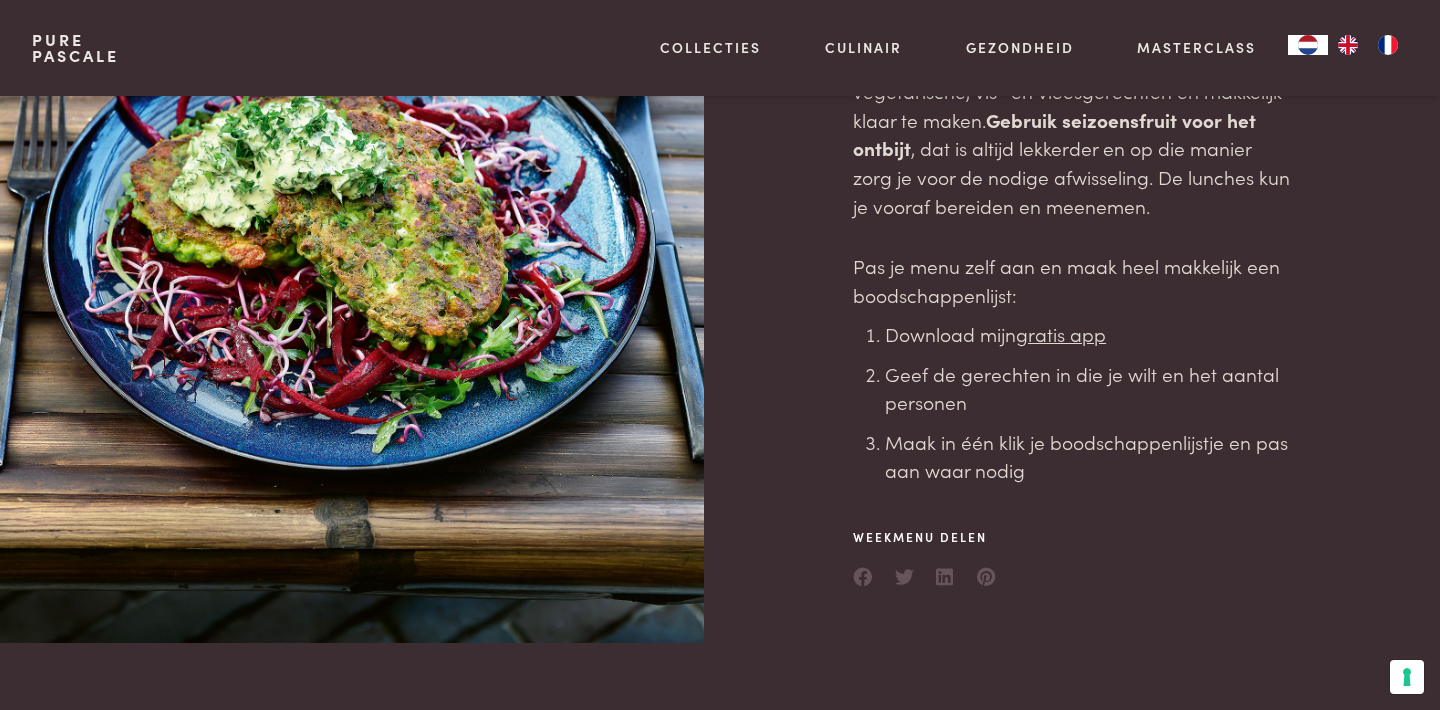 scroll, scrollTop: 293, scrollLeft: 0, axis: vertical 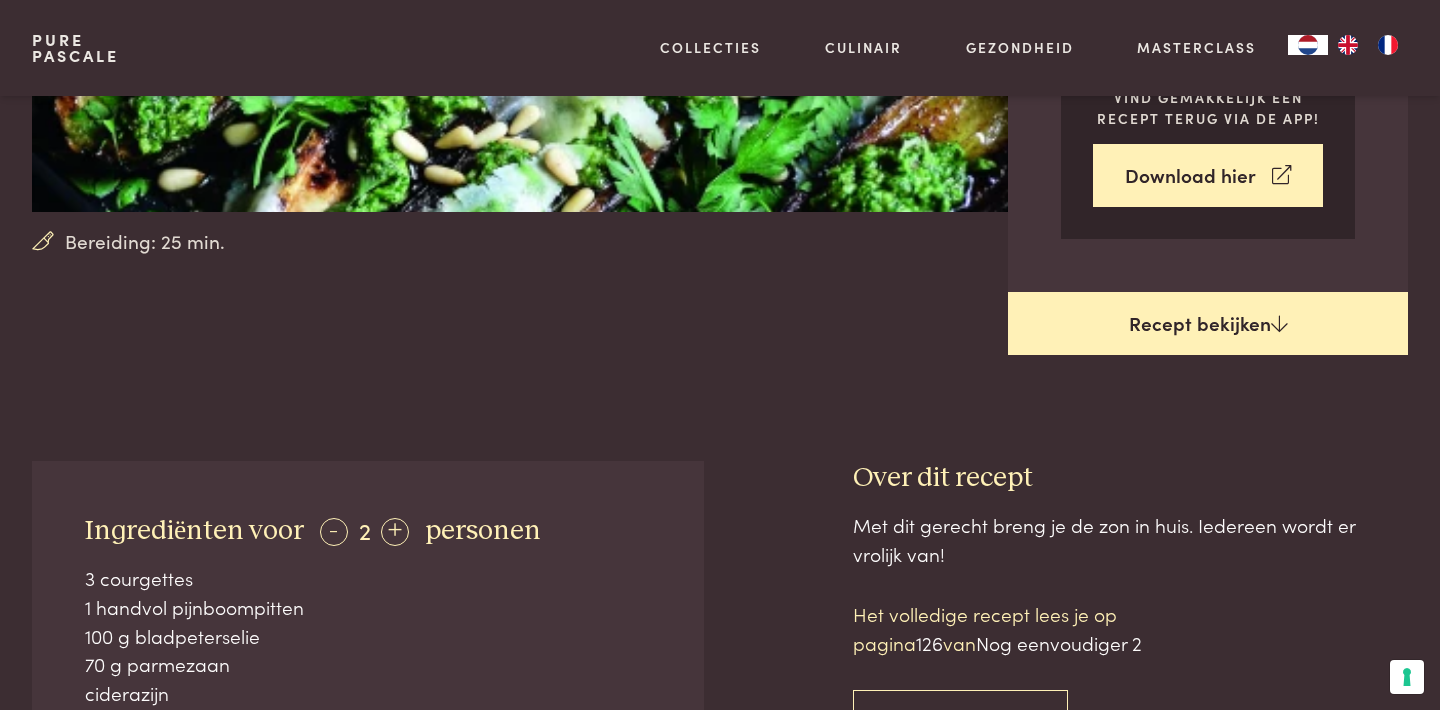 click on "Recept bekijken" at bounding box center (1208, 324) 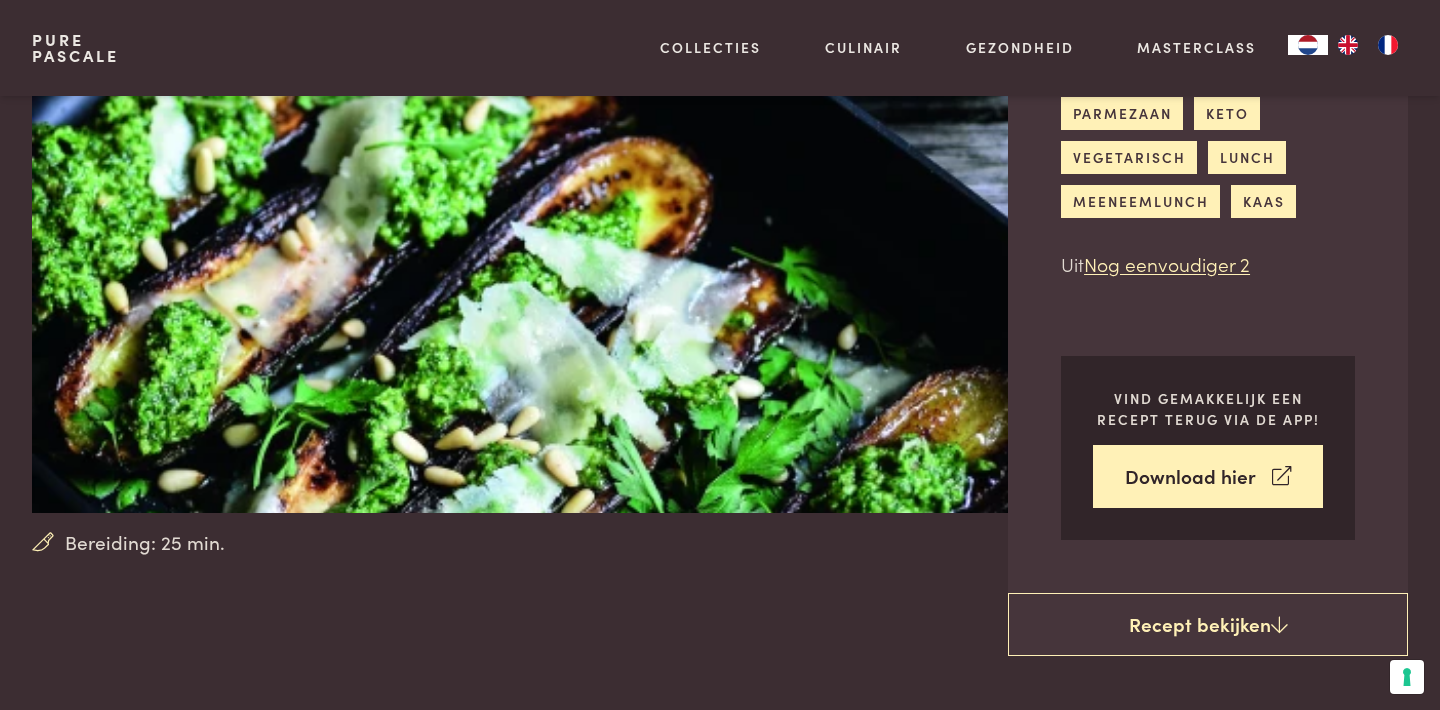 scroll, scrollTop: 199, scrollLeft: 0, axis: vertical 